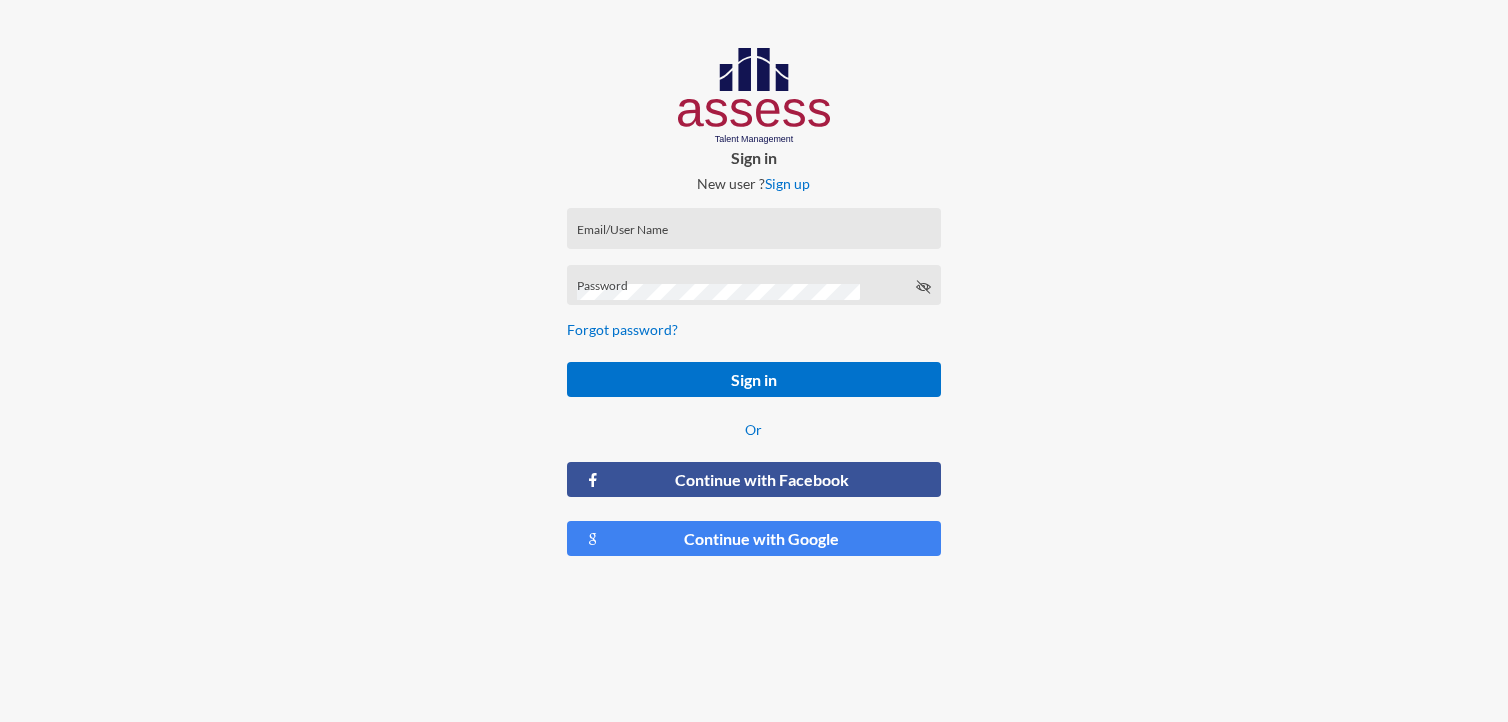 scroll, scrollTop: 0, scrollLeft: 0, axis: both 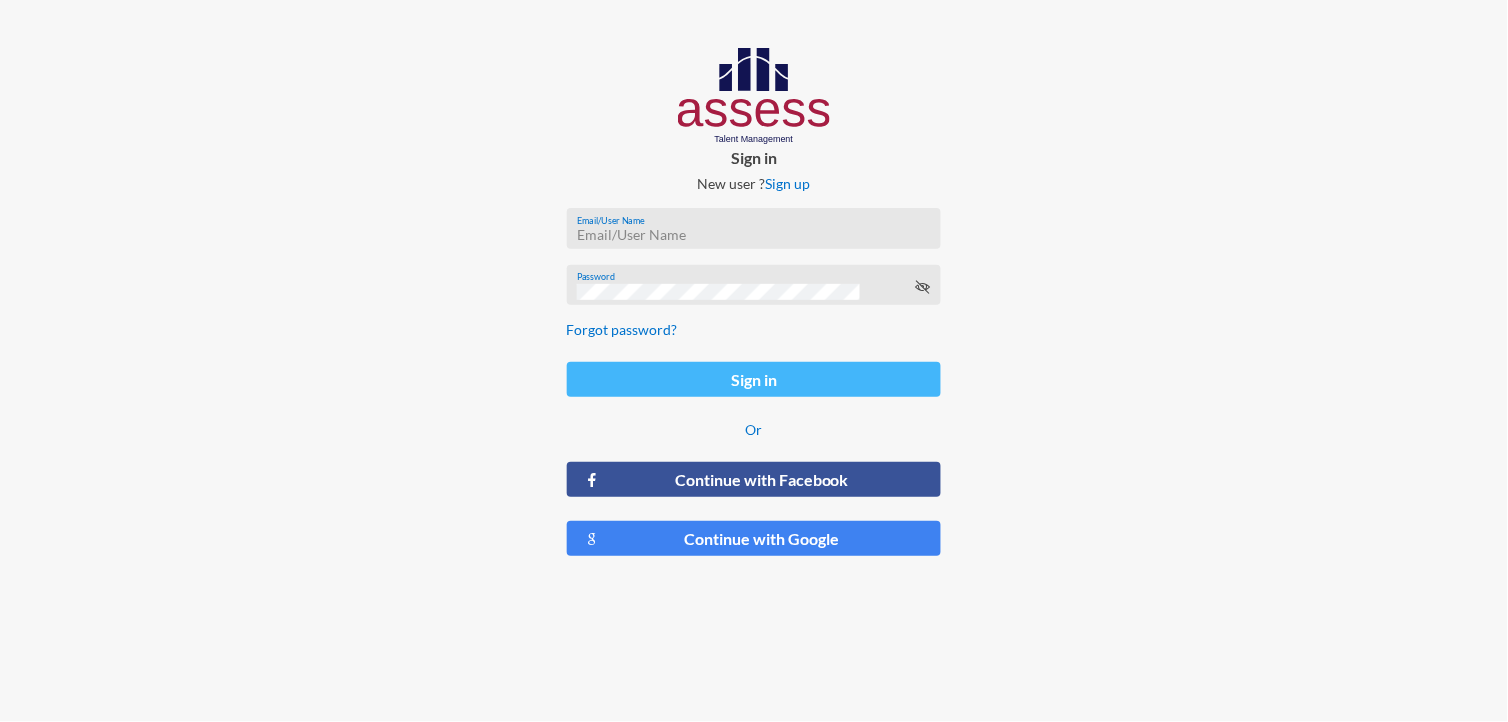 type on "MoaazHany-RME" 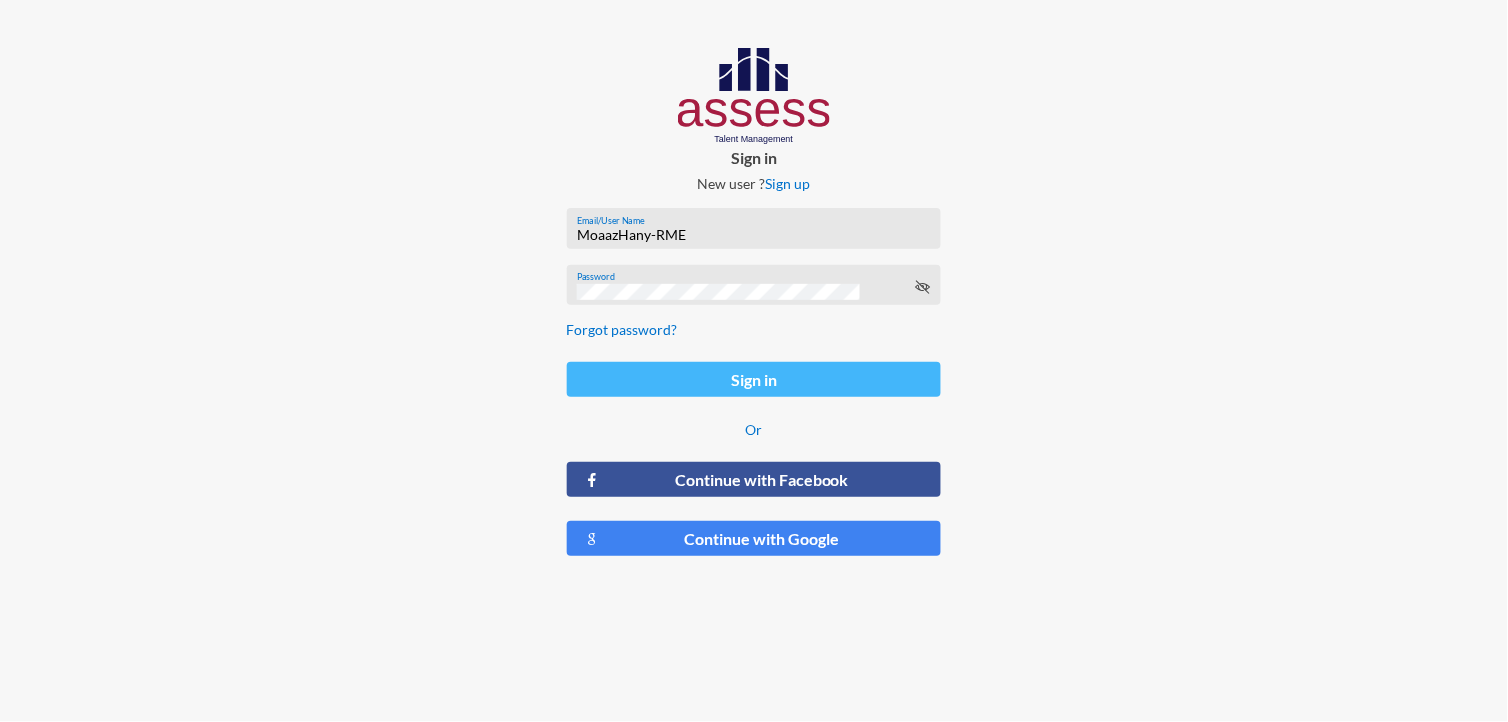 click on "Sign in" 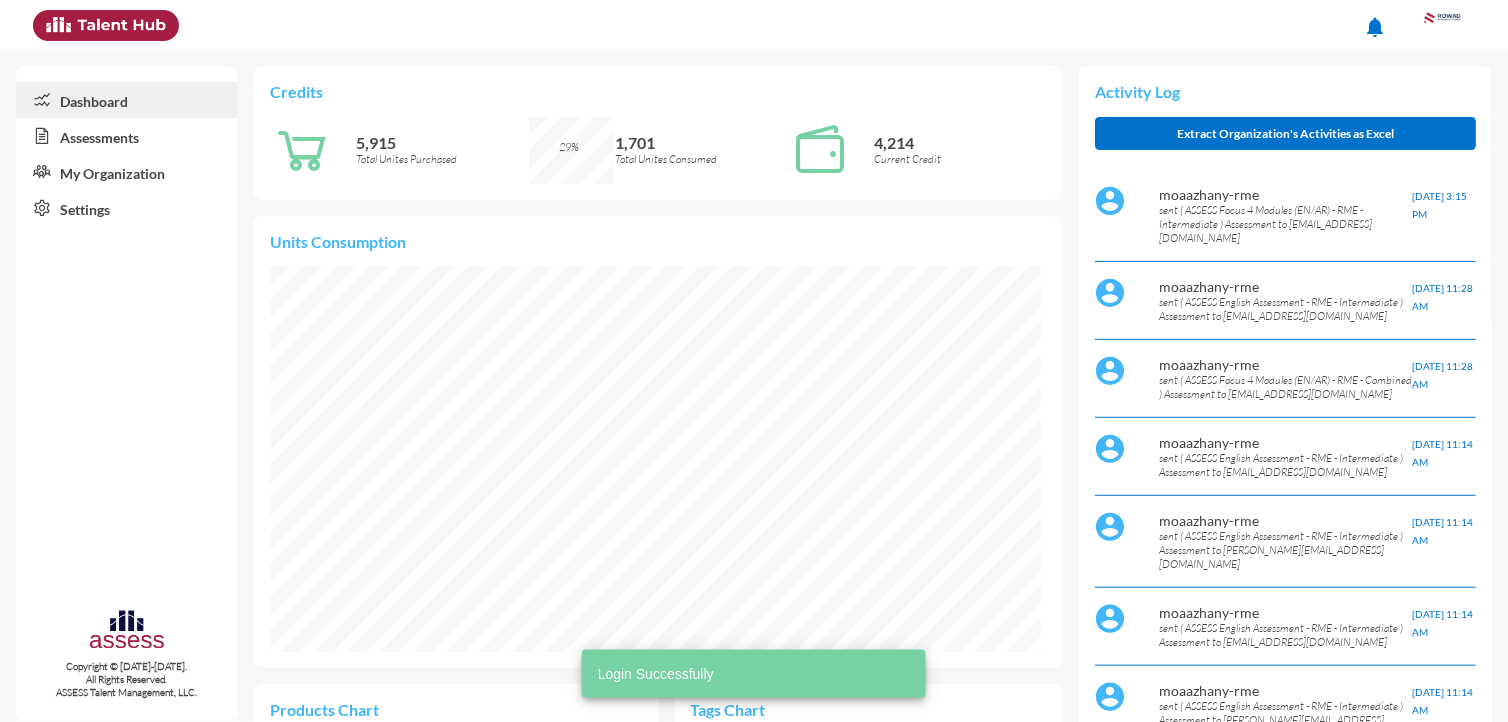 scroll, scrollTop: 999824, scrollLeft: 999630, axis: both 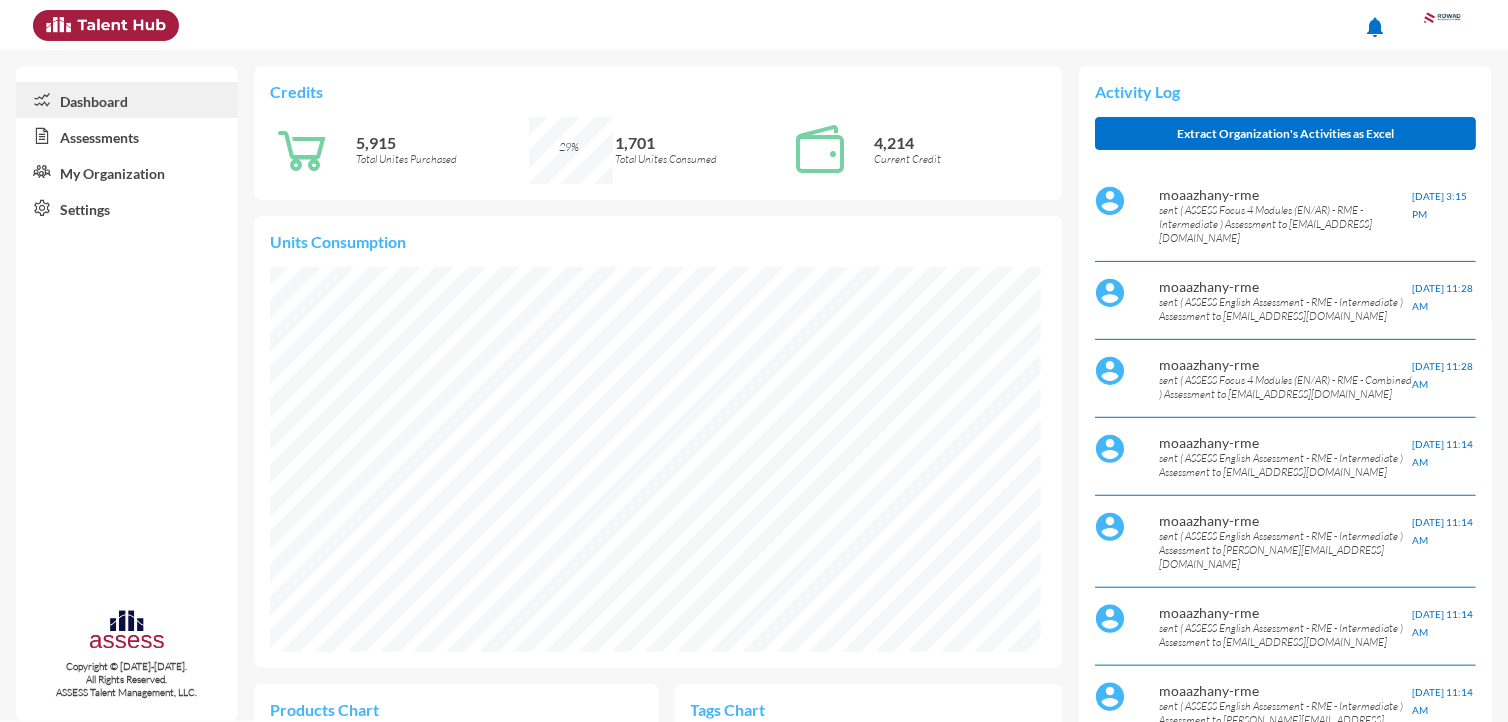 click on "Assessments" 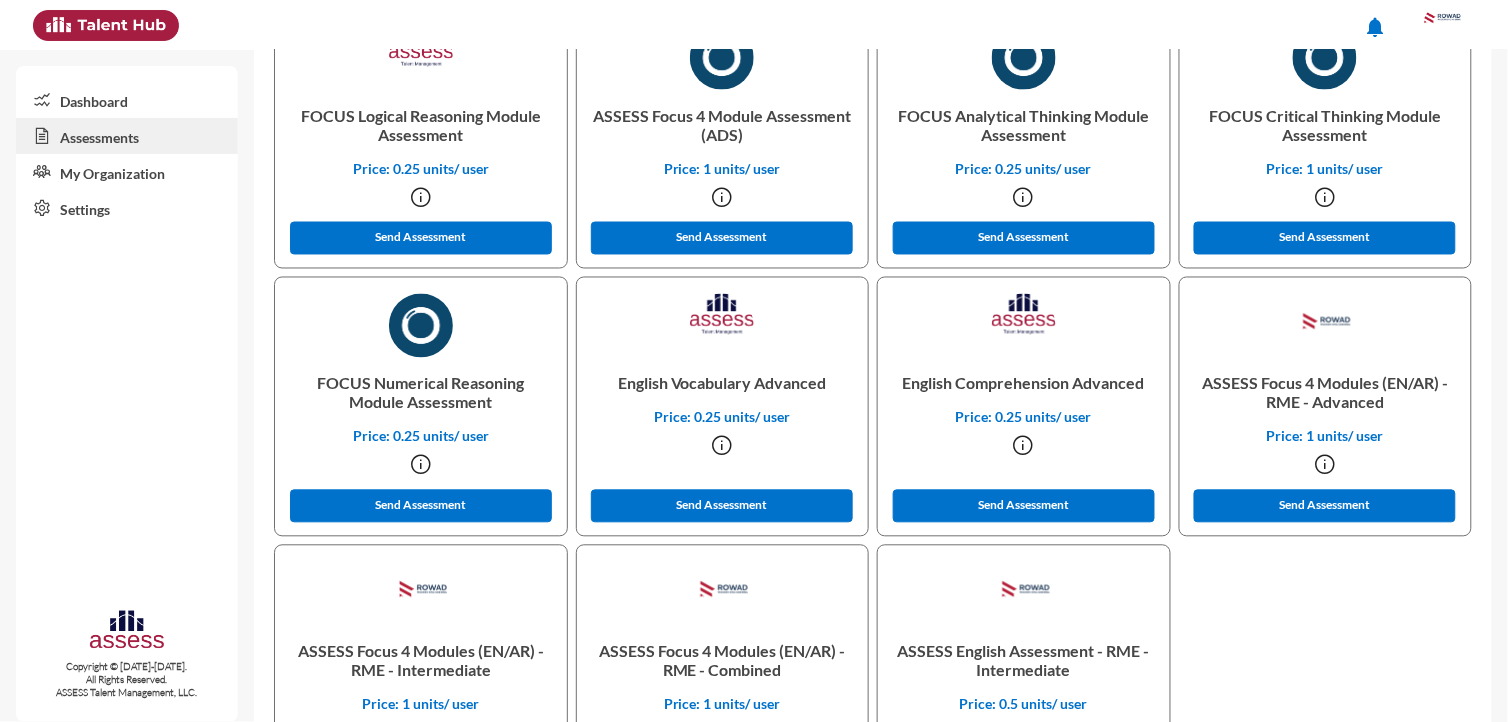 scroll, scrollTop: 666, scrollLeft: 0, axis: vertical 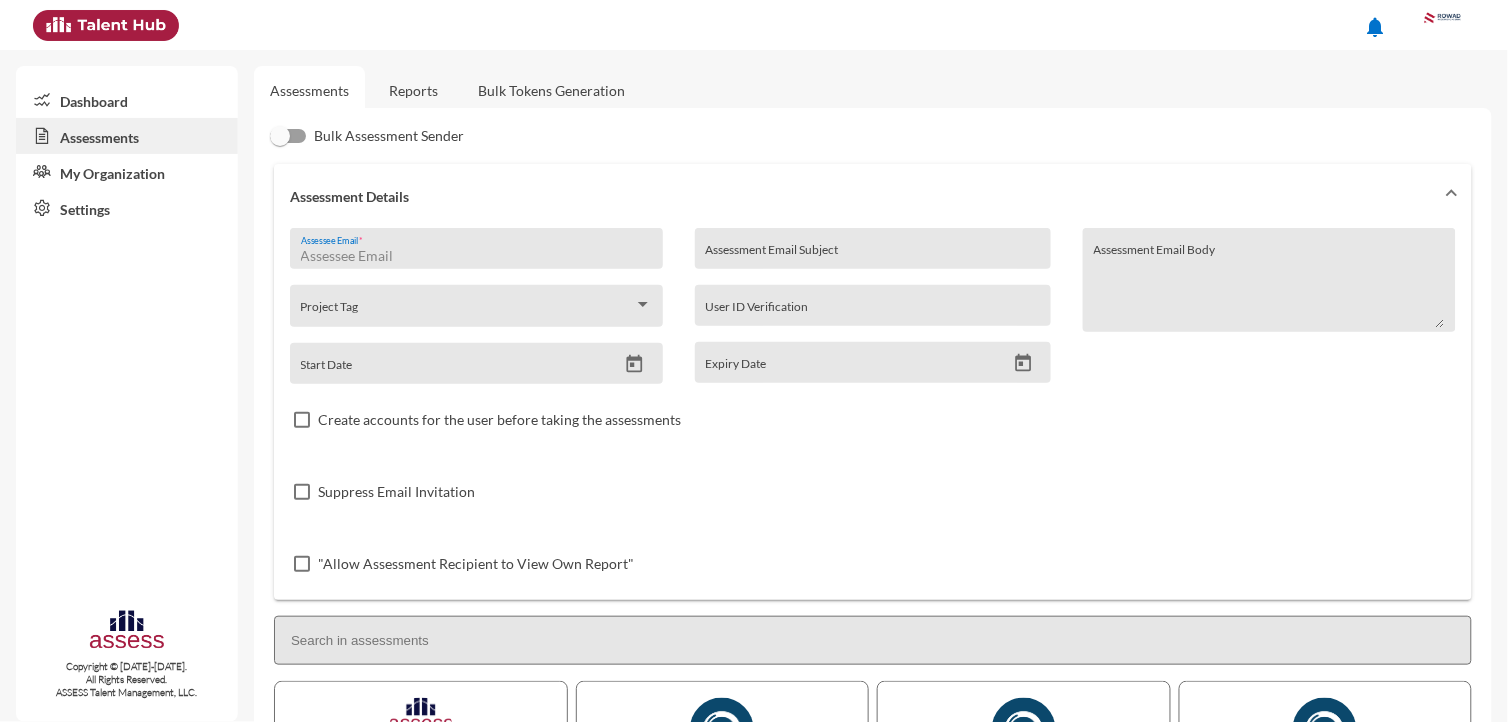 click on "Assessee Email   *" at bounding box center [477, 256] 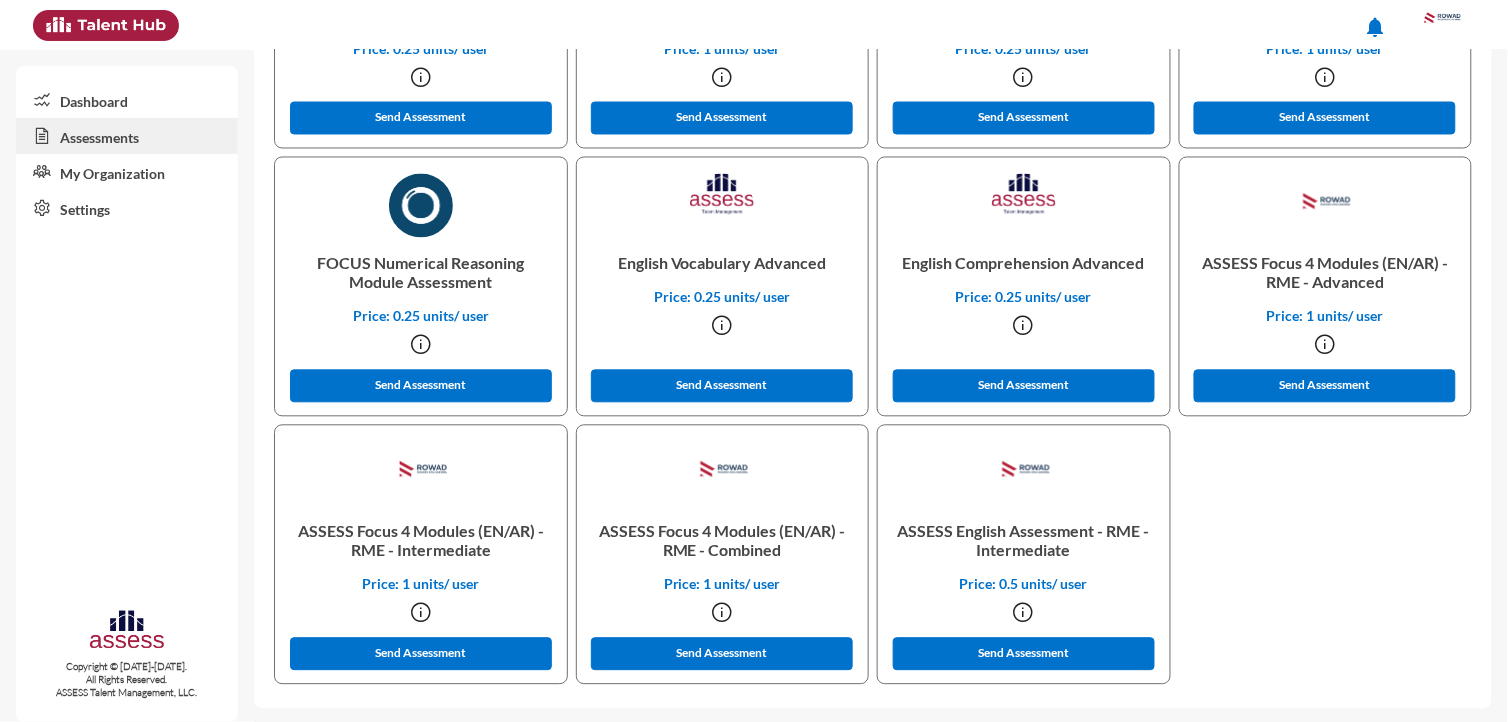 scroll, scrollTop: 794, scrollLeft: 0, axis: vertical 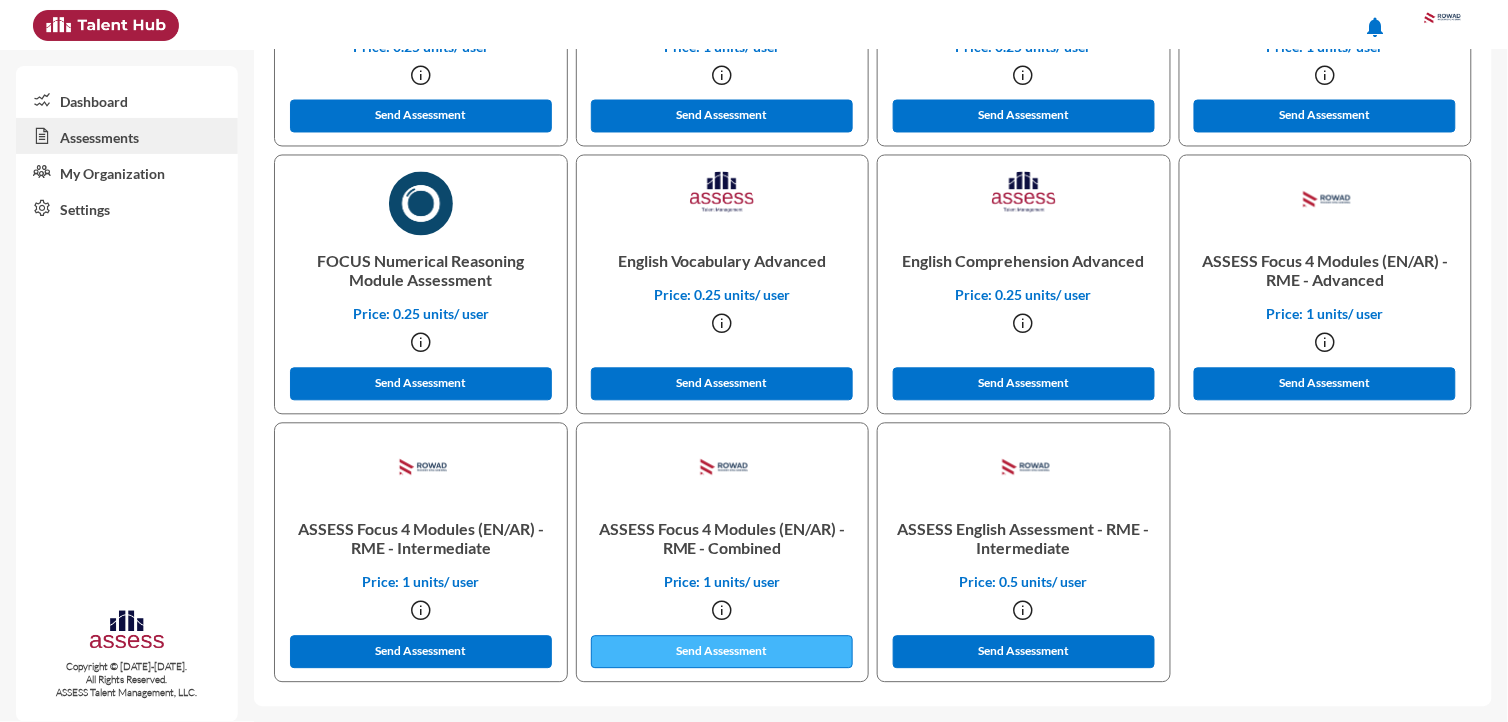type on "[EMAIL_ADDRESS][DOMAIN_NAME]" 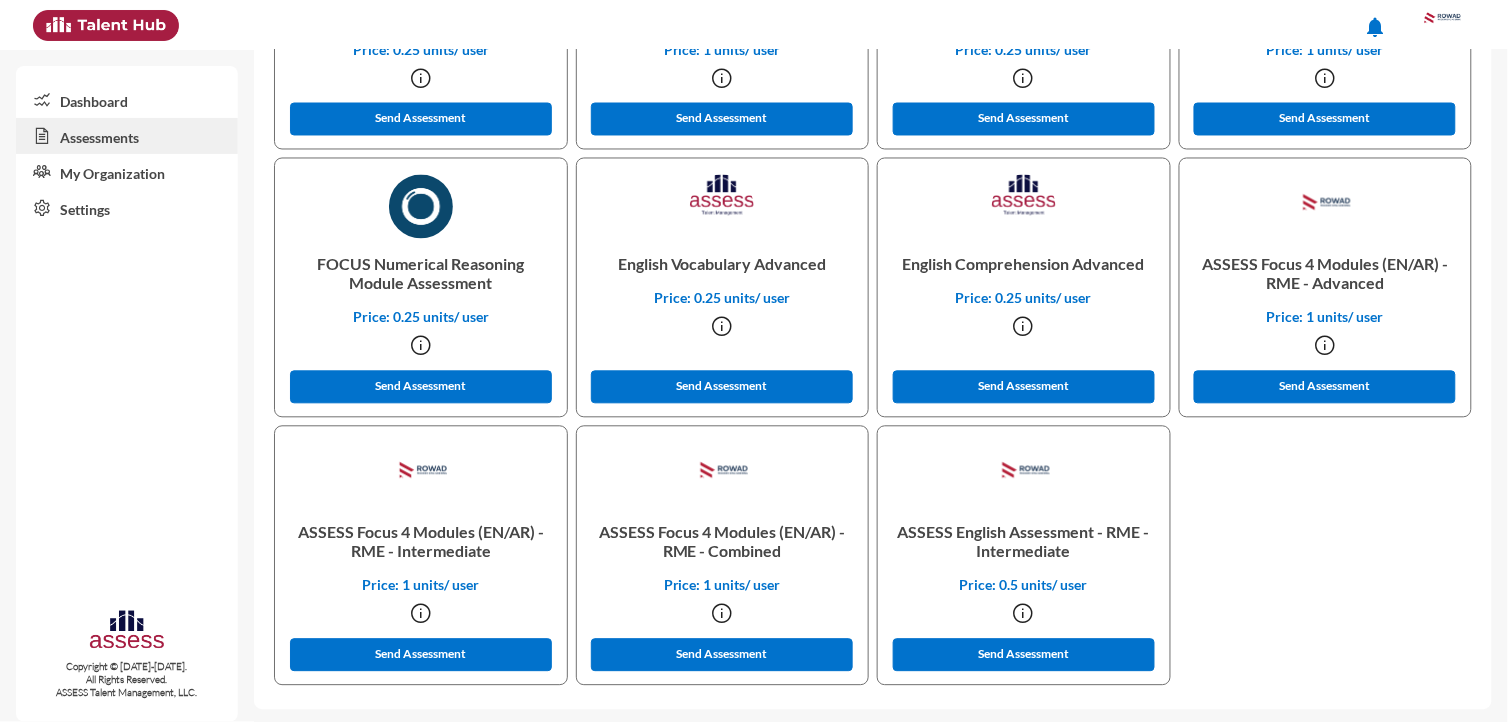 scroll, scrollTop: 794, scrollLeft: 0, axis: vertical 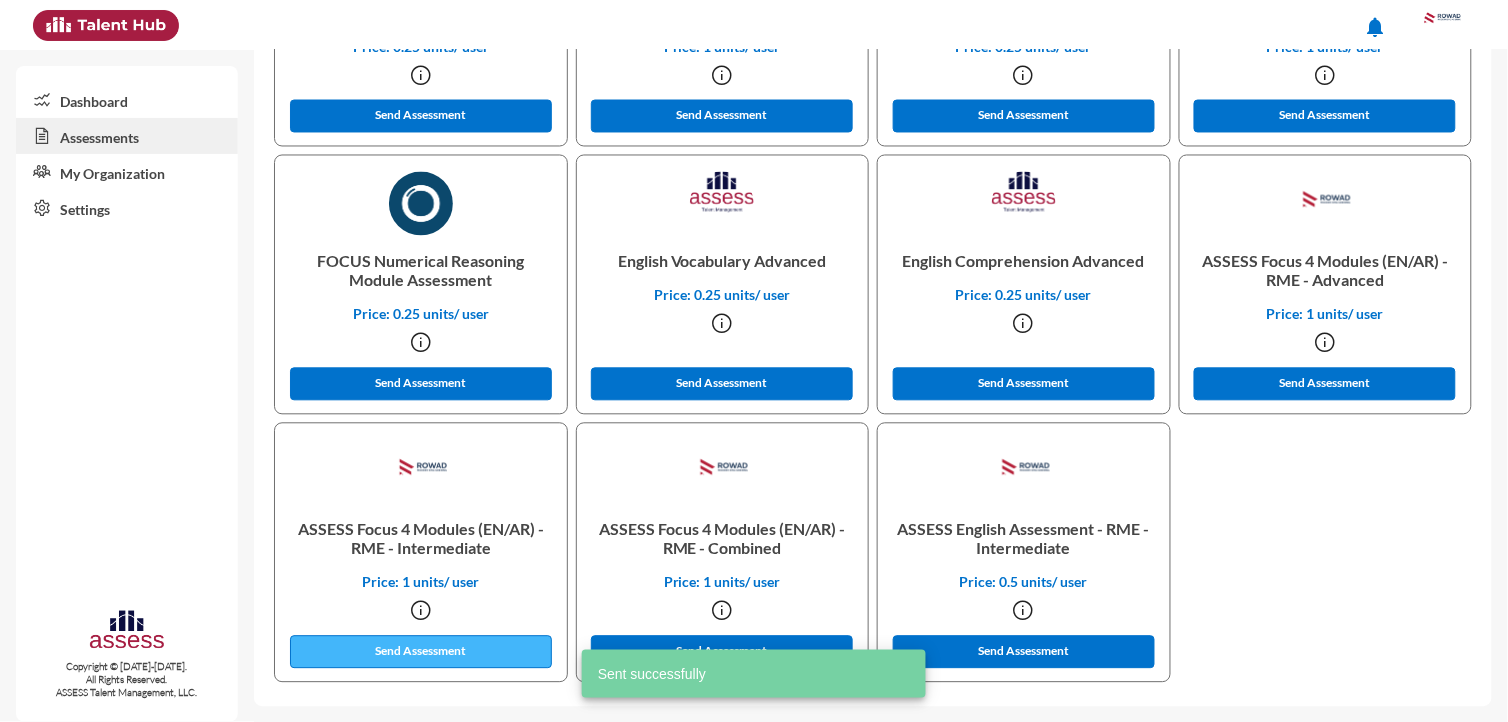 click on "Send Assessment" 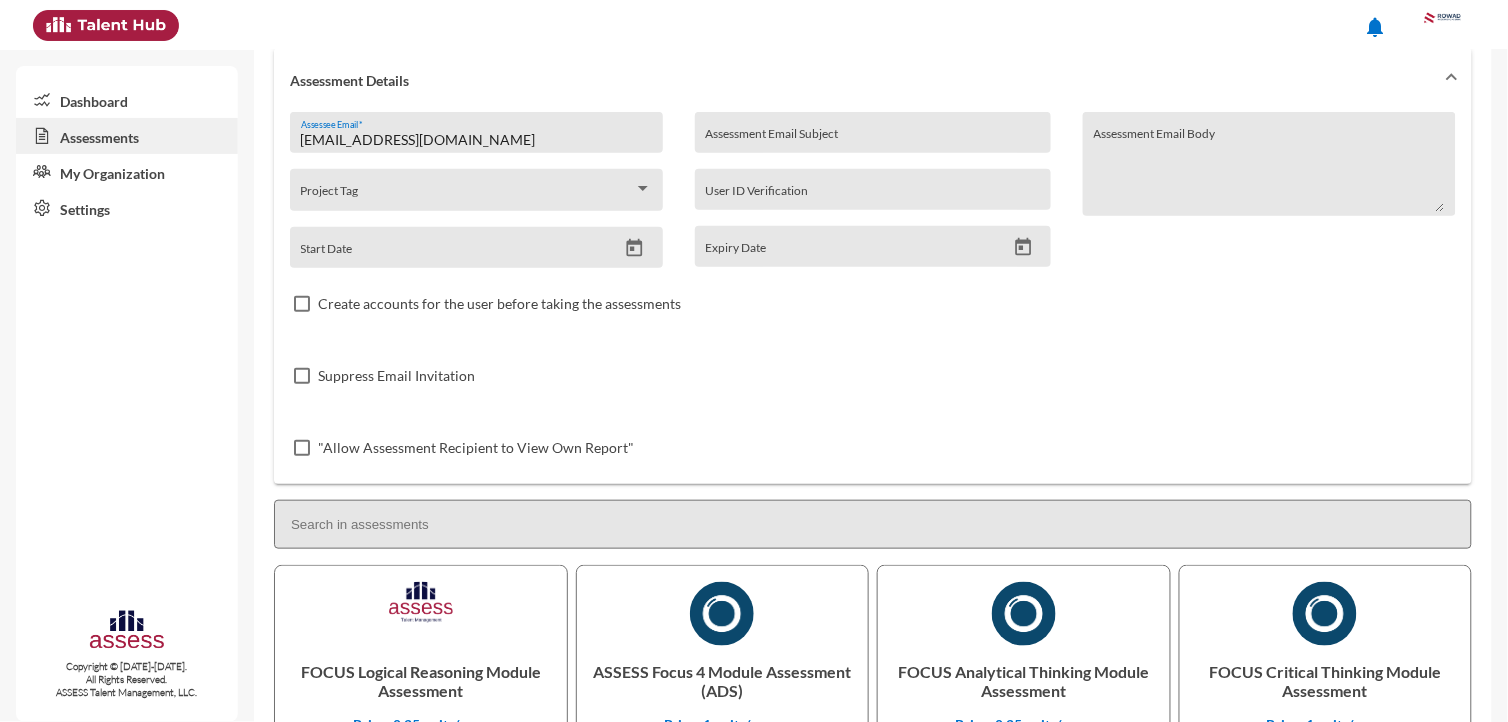 scroll, scrollTop: 0, scrollLeft: 0, axis: both 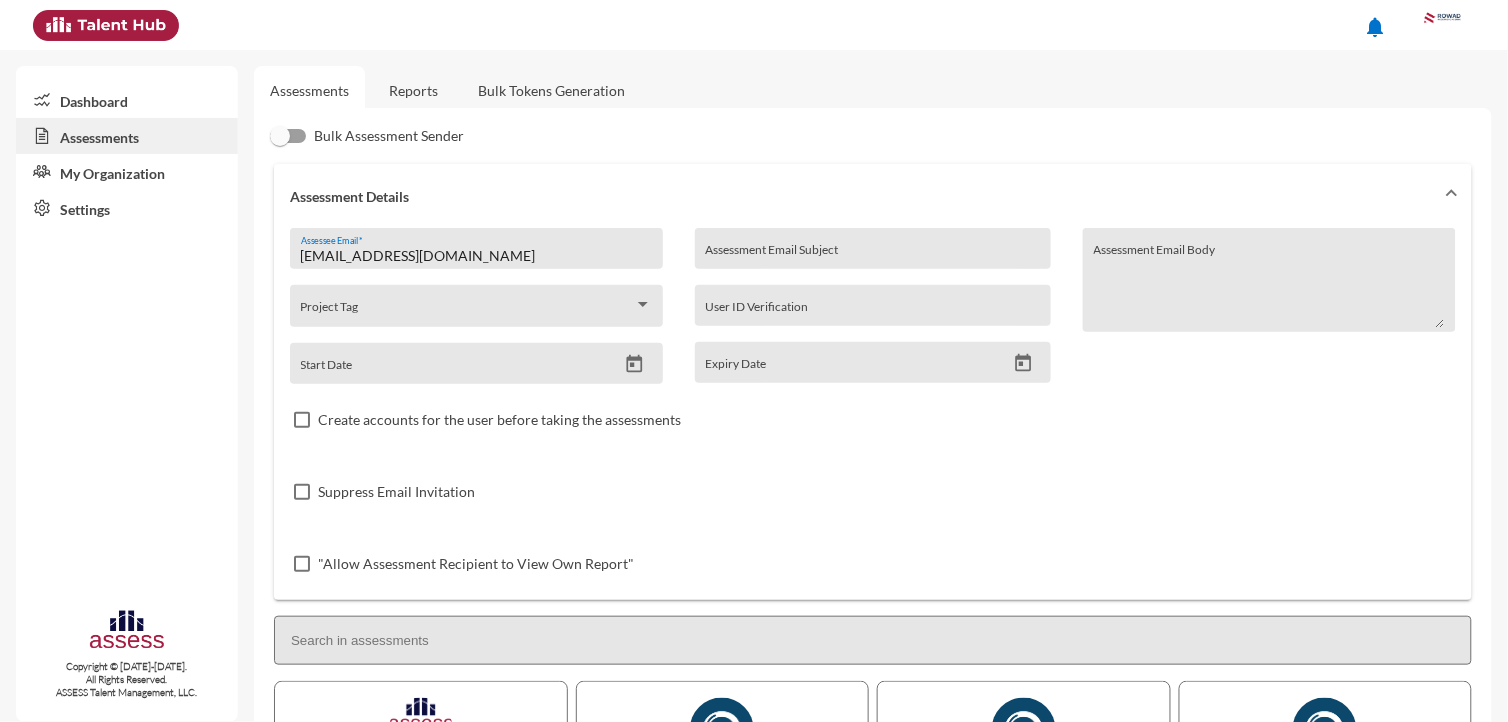 click on "[EMAIL_ADDRESS][DOMAIN_NAME]" at bounding box center [477, 256] 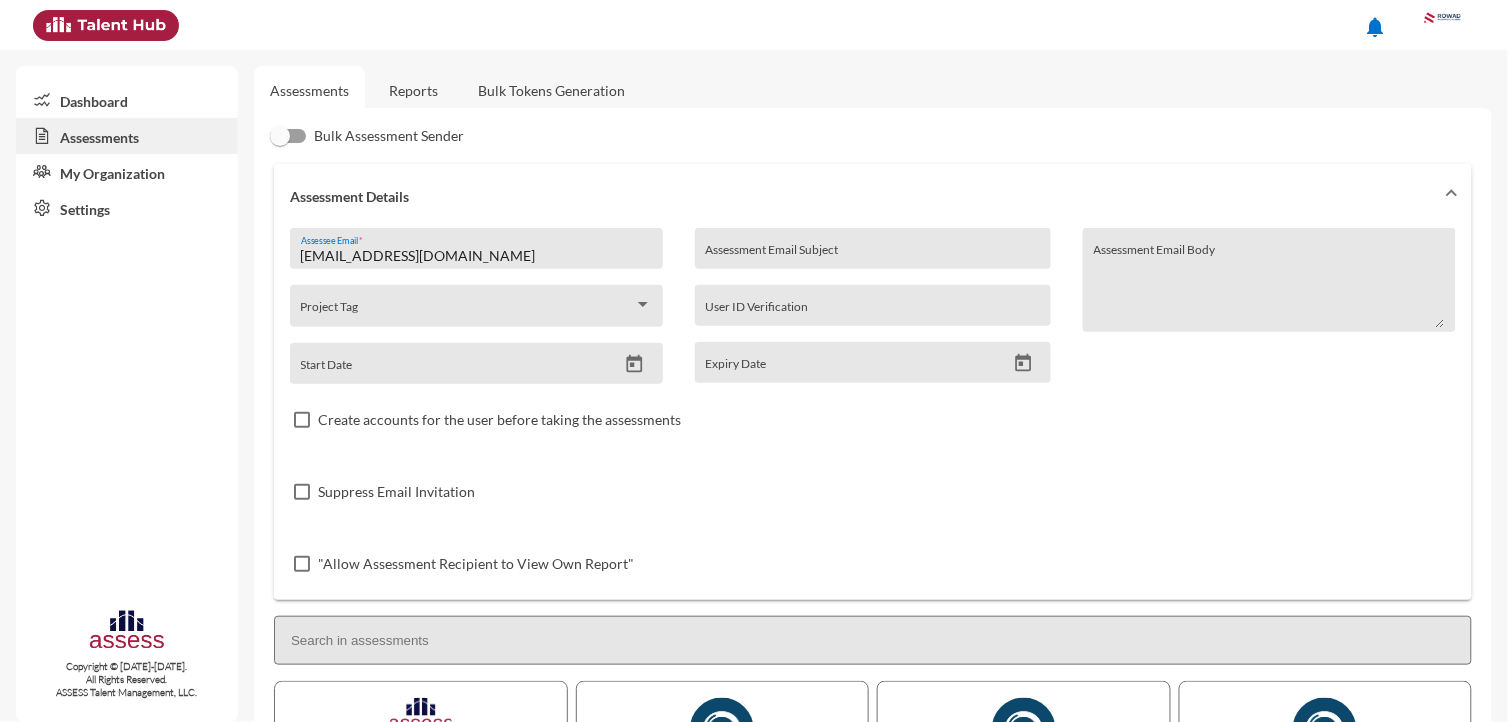 click on "Reports" 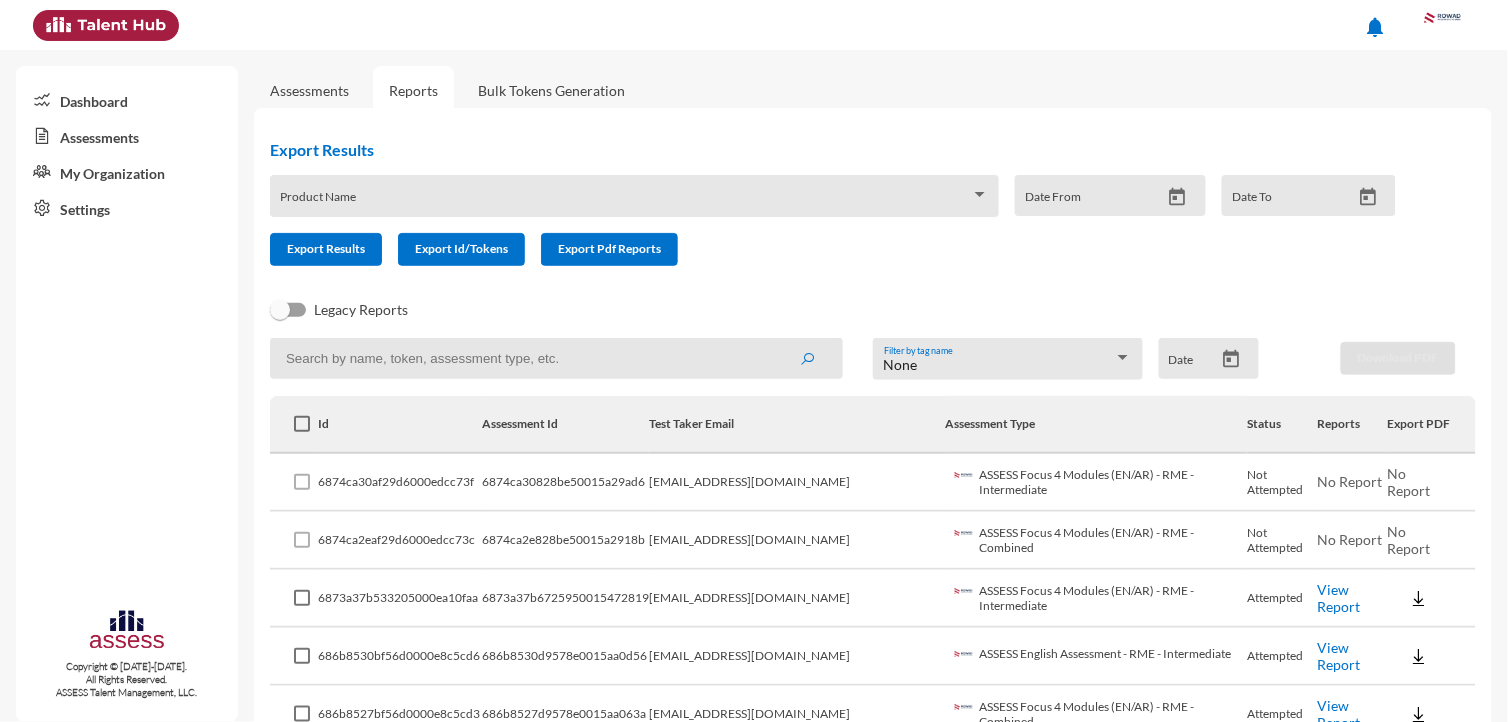 click on "Assessments" 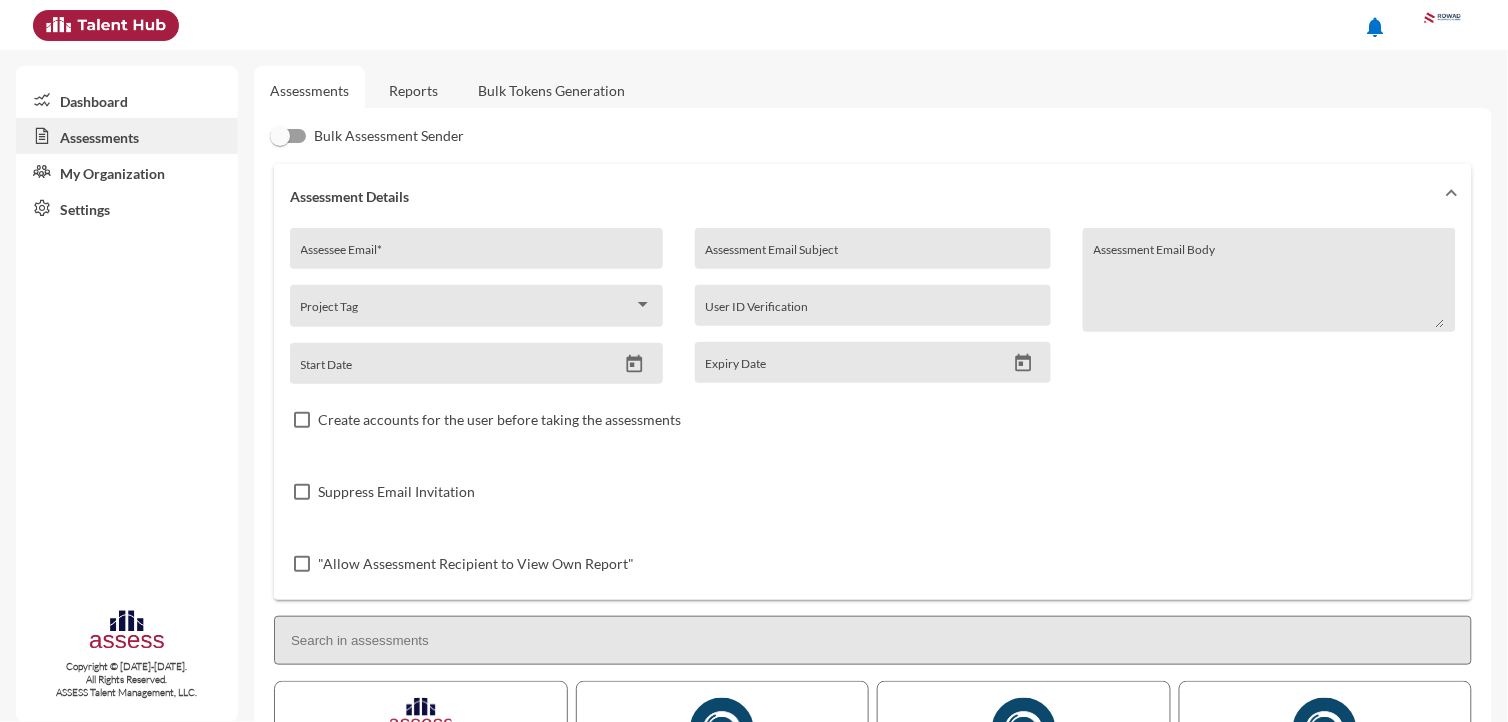click on "Assessee Email   *" at bounding box center (477, 256) 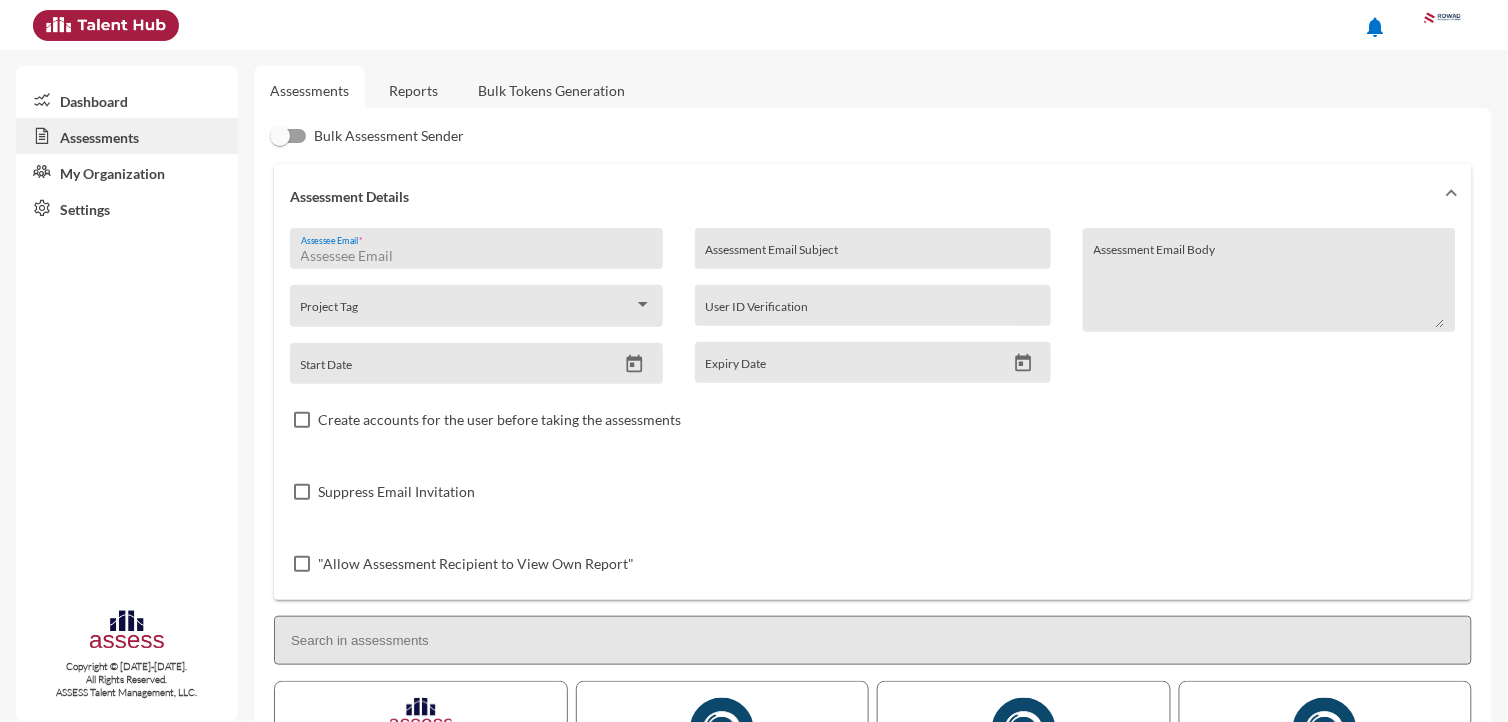 click on "Assessee Email   *" at bounding box center (477, 254) 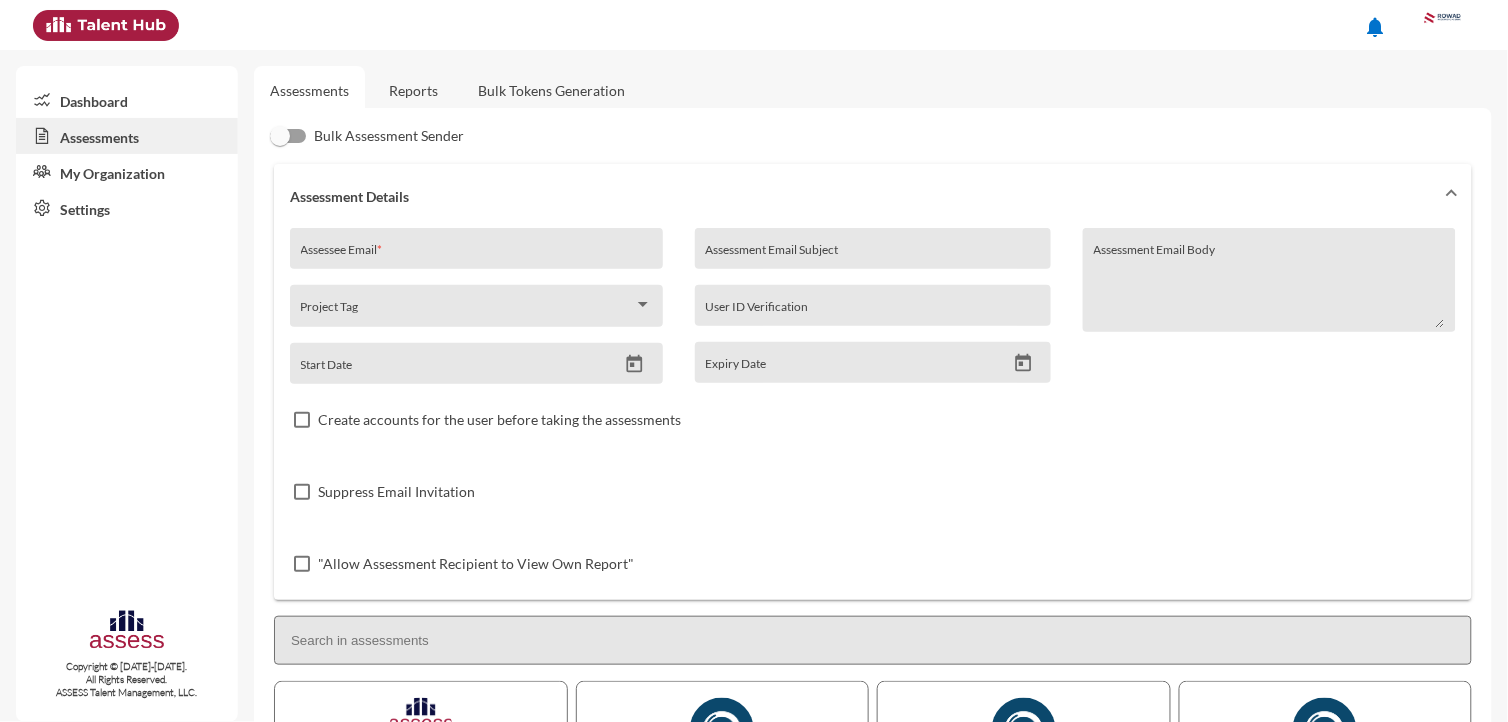 click on "Assessee Email   *" at bounding box center [477, 254] 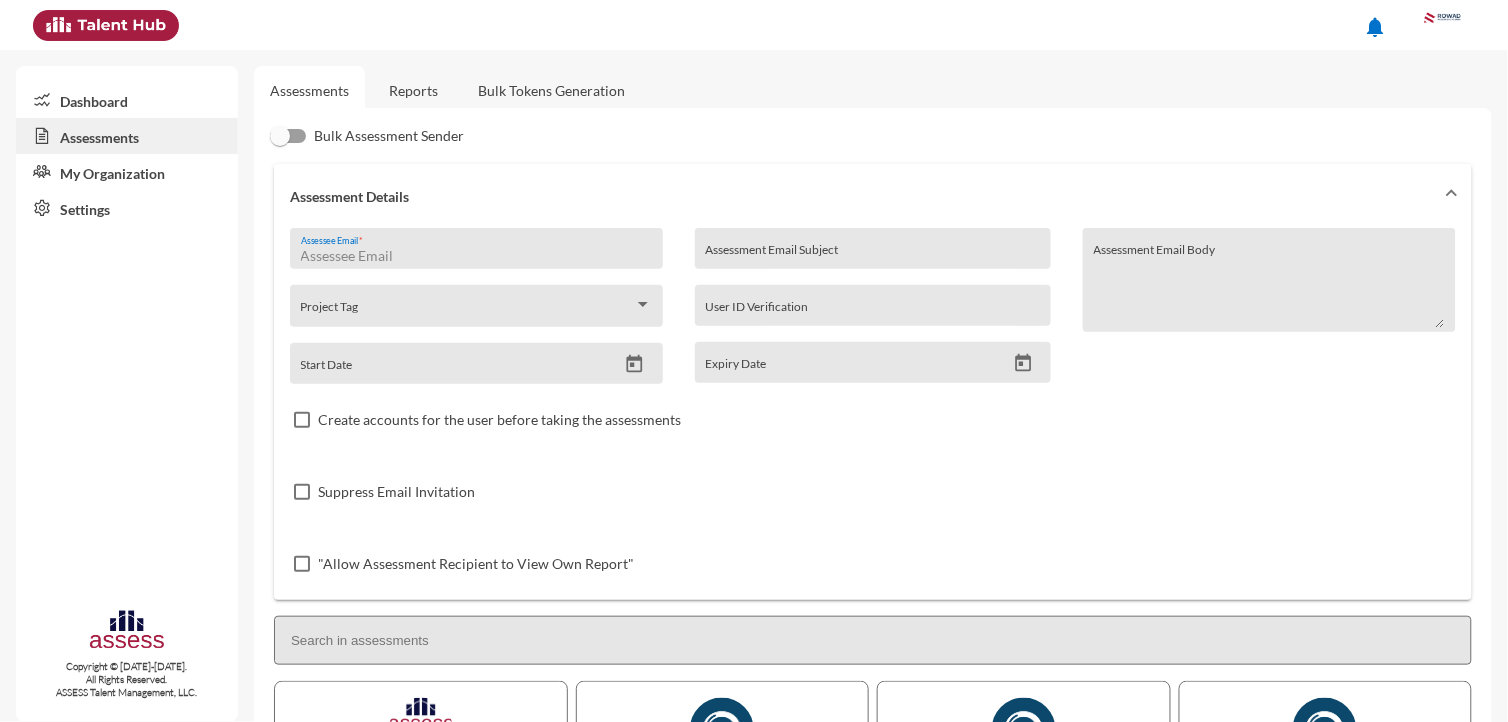 click on "Assessee Email   *" at bounding box center (477, 256) 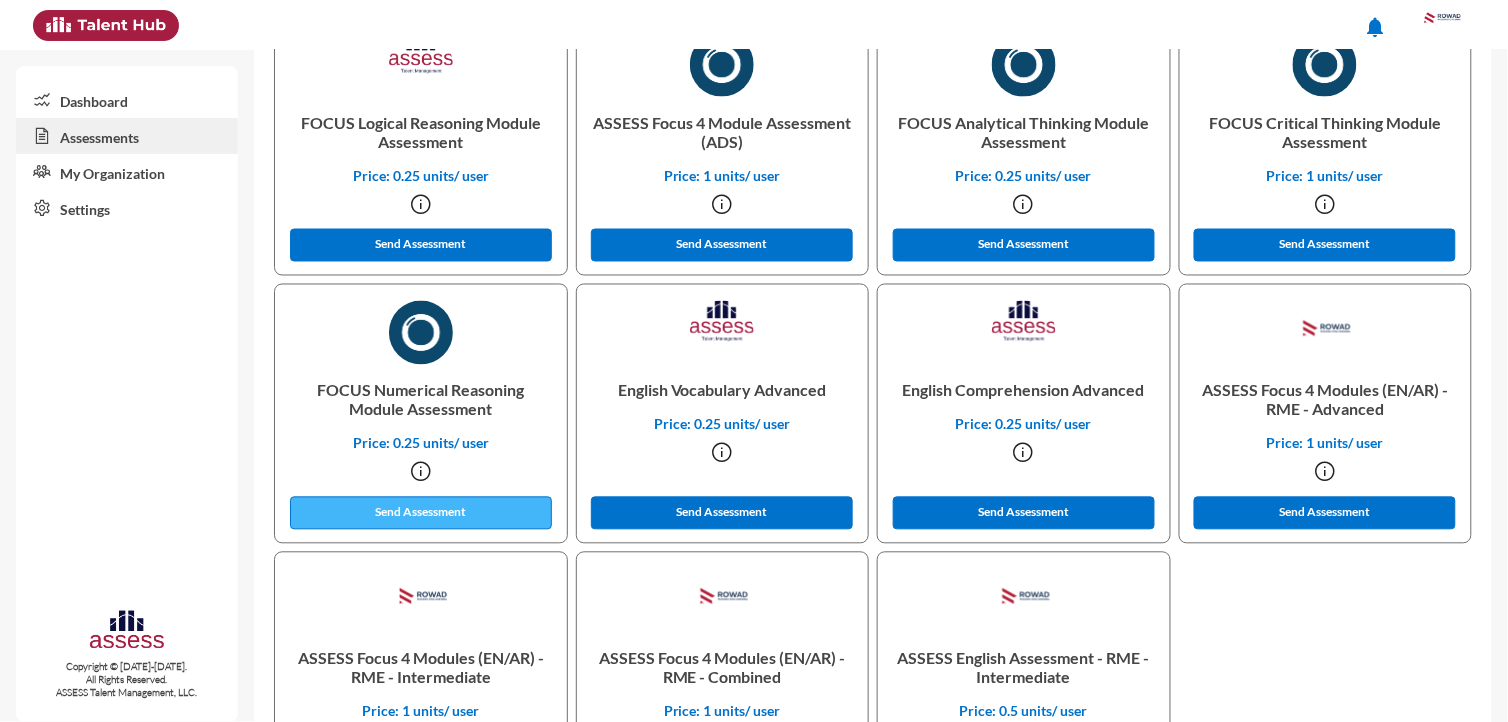 scroll, scrollTop: 777, scrollLeft: 0, axis: vertical 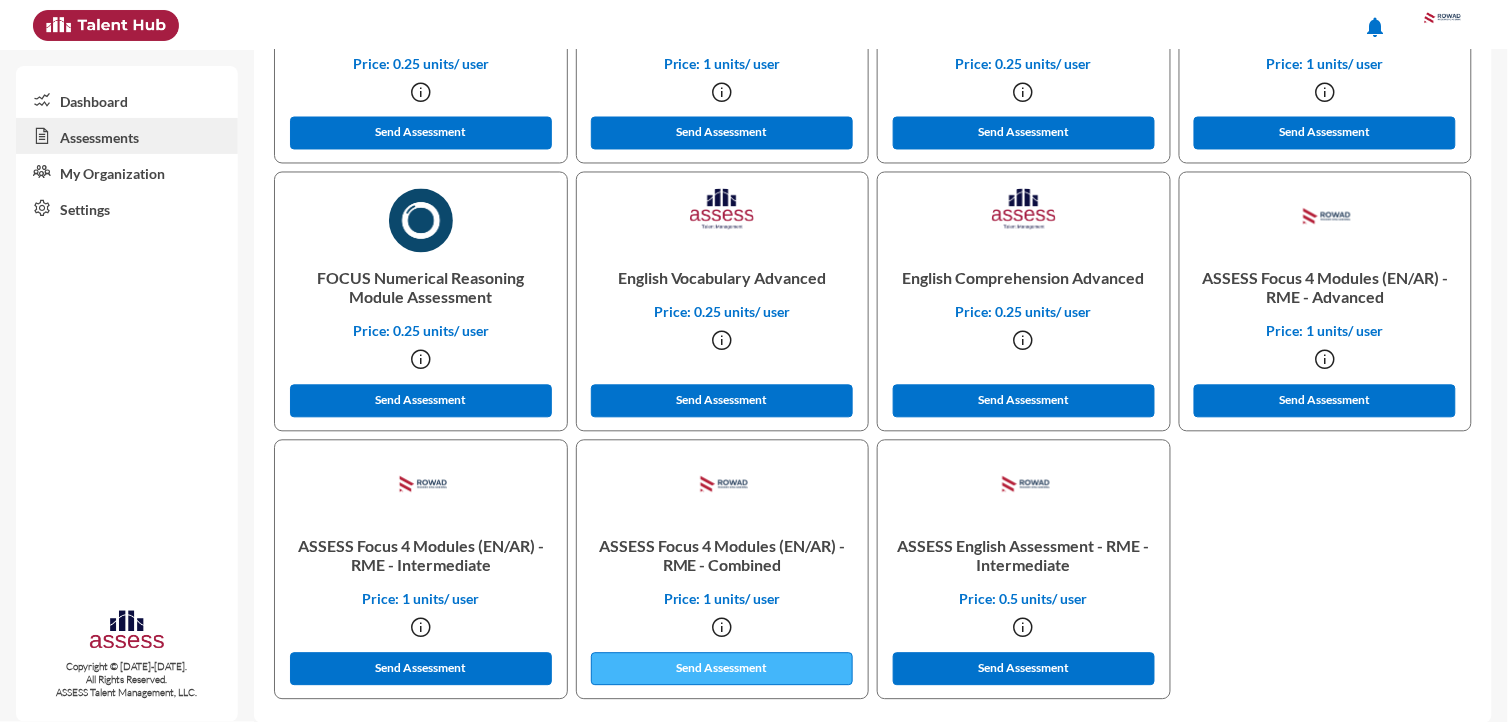 click on "Send Assessment" 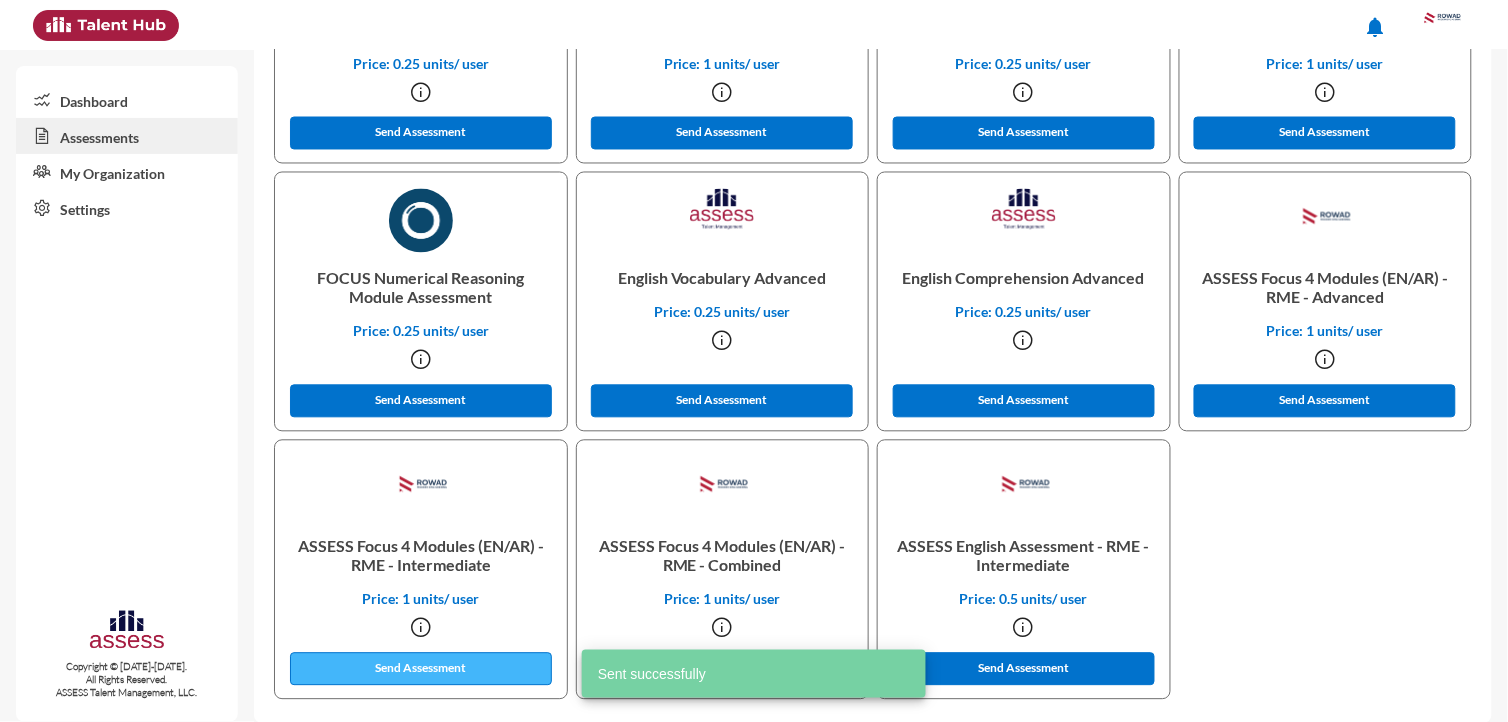 click on "Send Assessment" 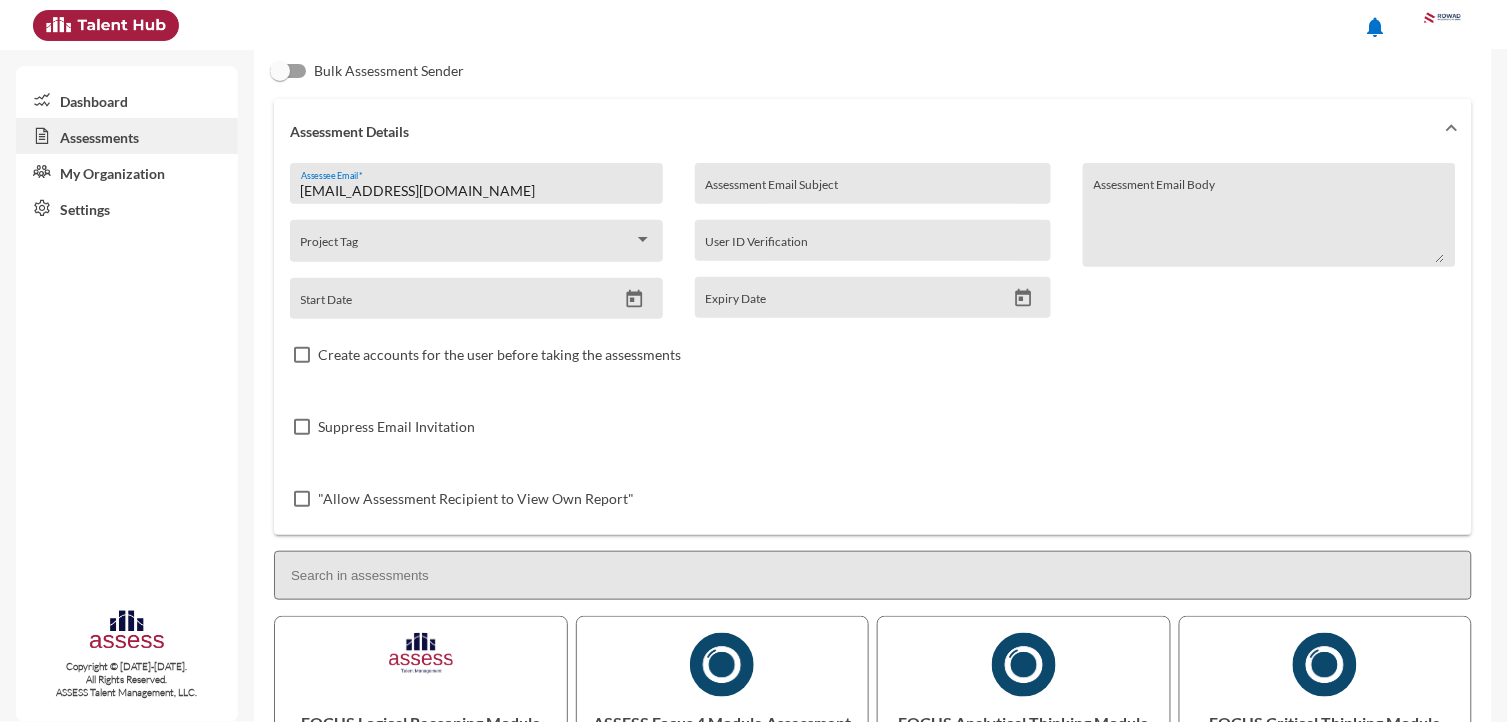 scroll, scrollTop: 0, scrollLeft: 0, axis: both 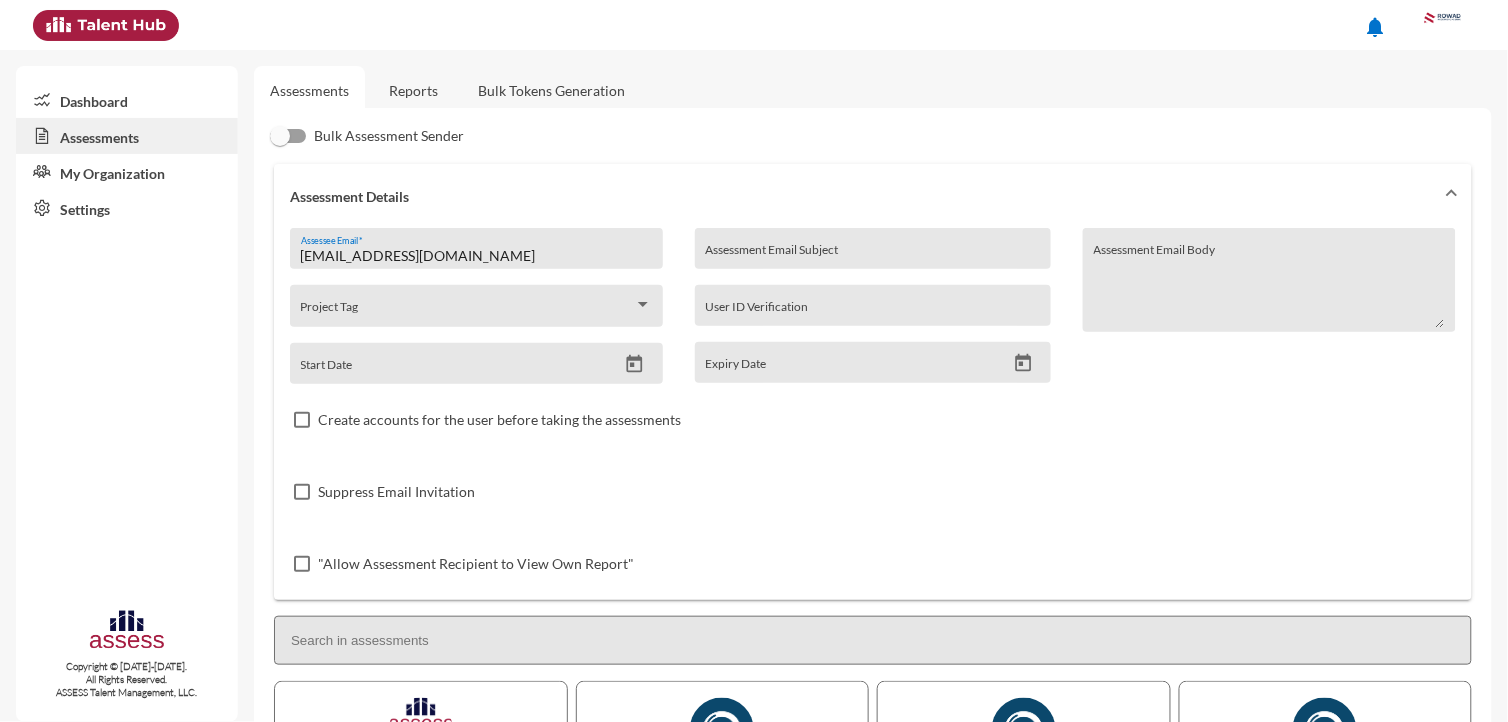 click on "[EMAIL_ADDRESS][DOMAIN_NAME] Assessee Email   *   Project Tag   Start Date" at bounding box center (484, 306) 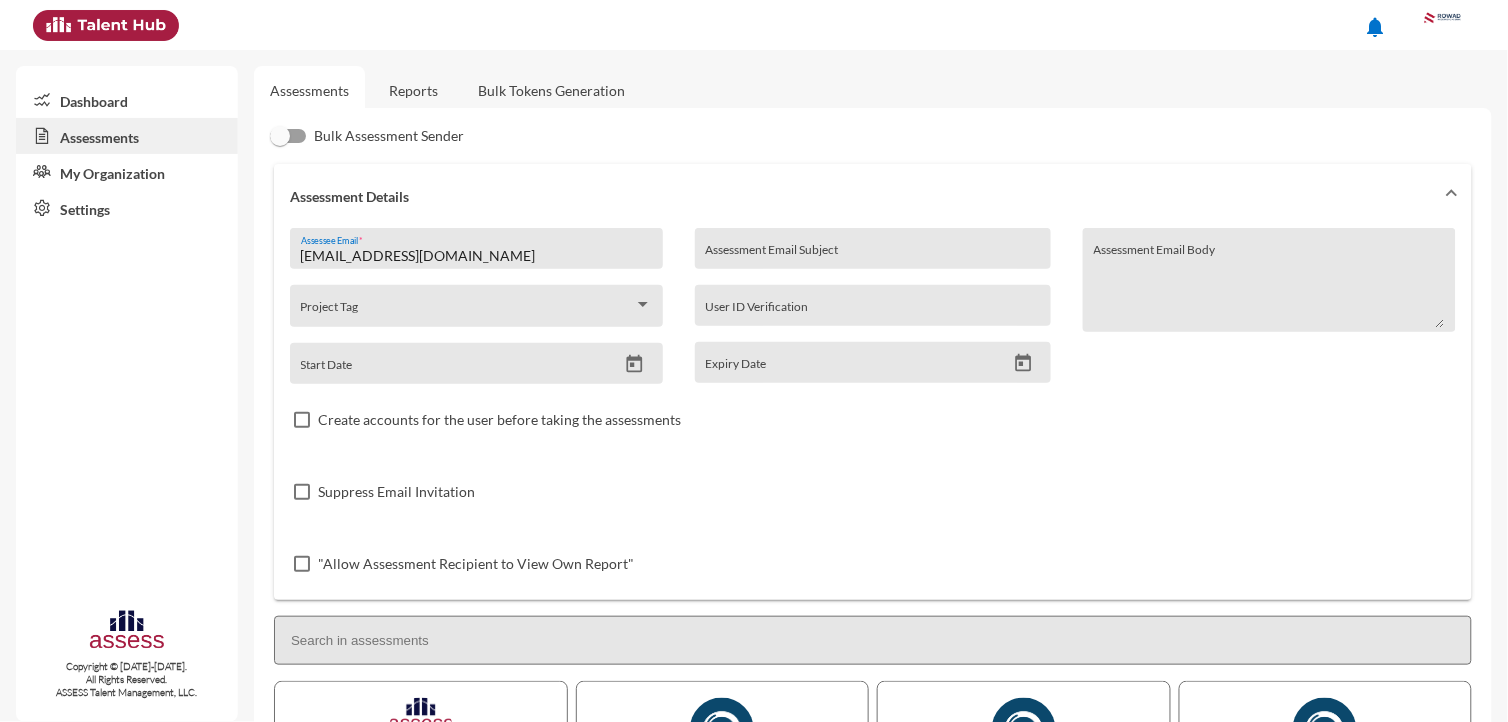 paste on "[DEMOGRAPHIC_DATA]" 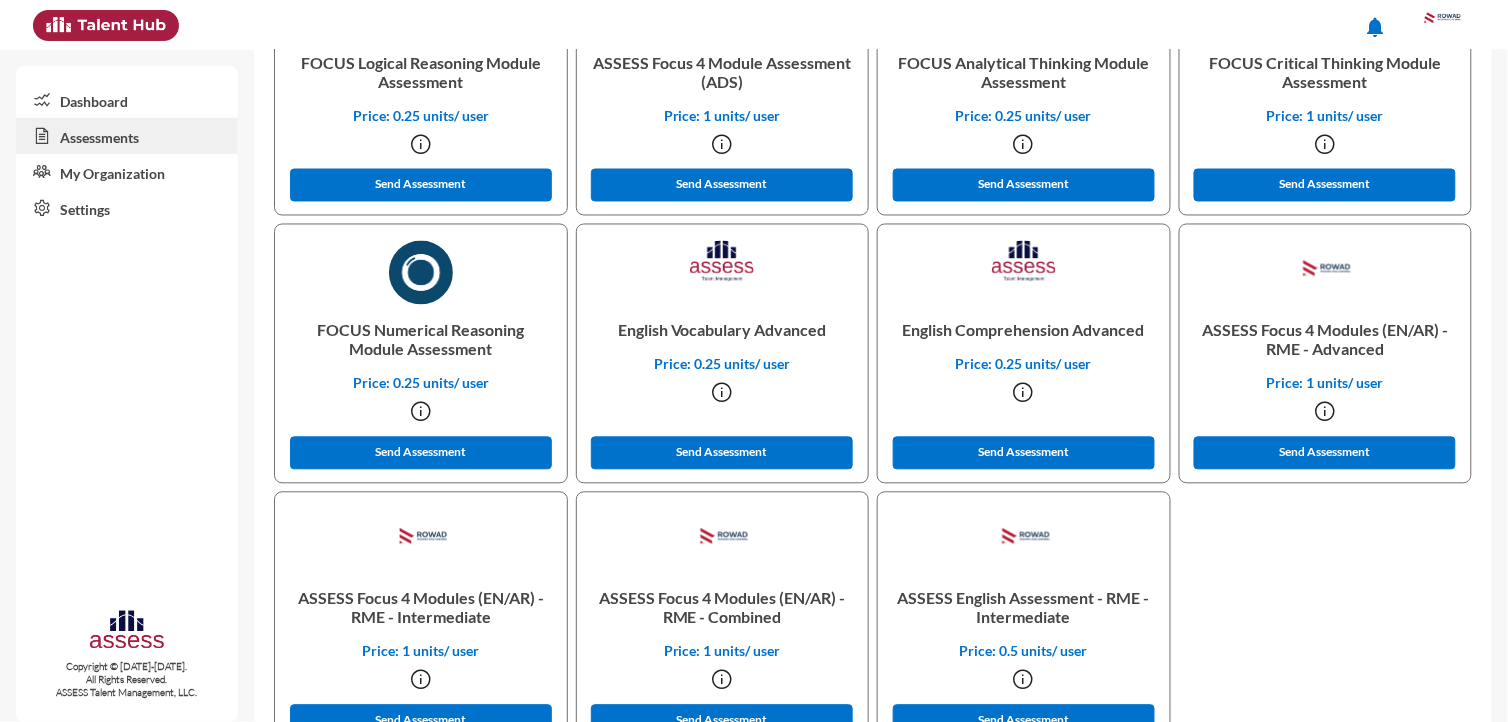 scroll, scrollTop: 794, scrollLeft: 0, axis: vertical 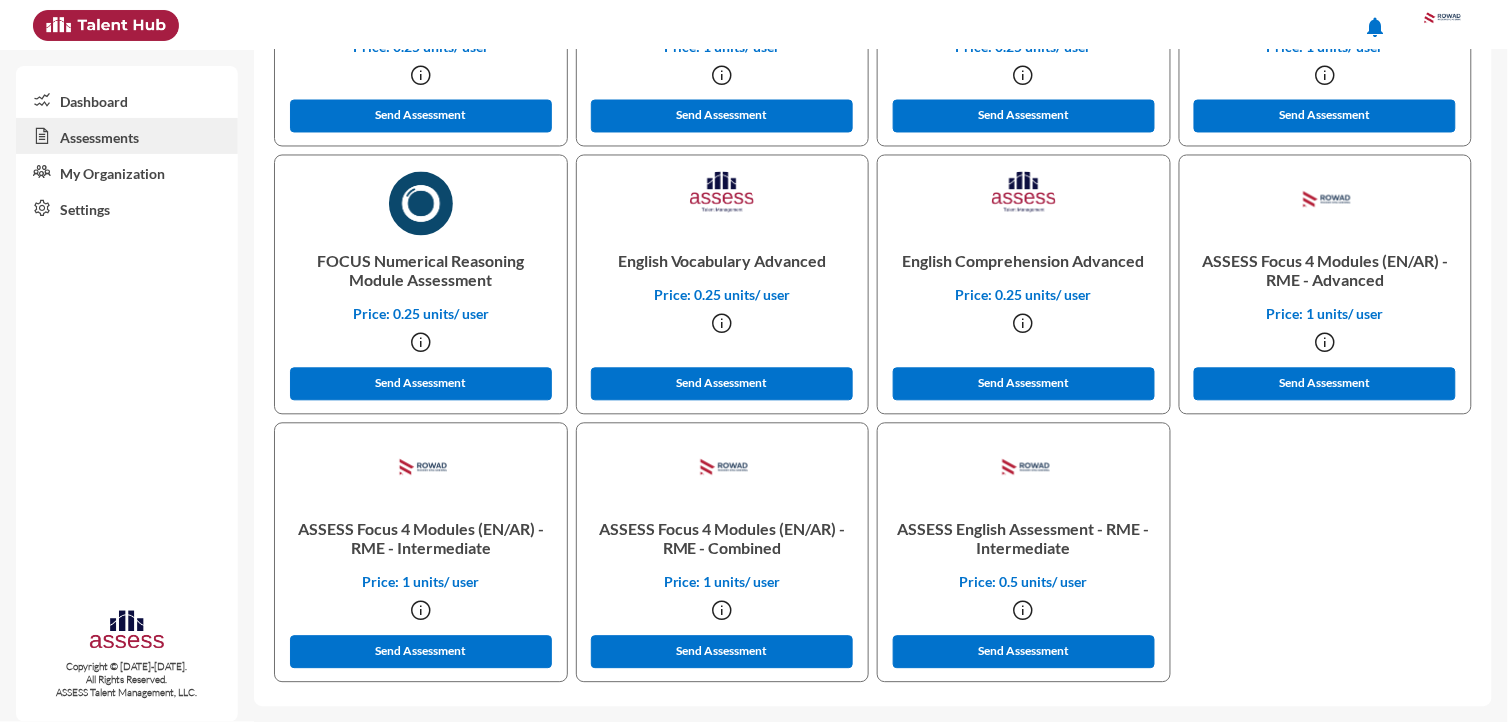 click 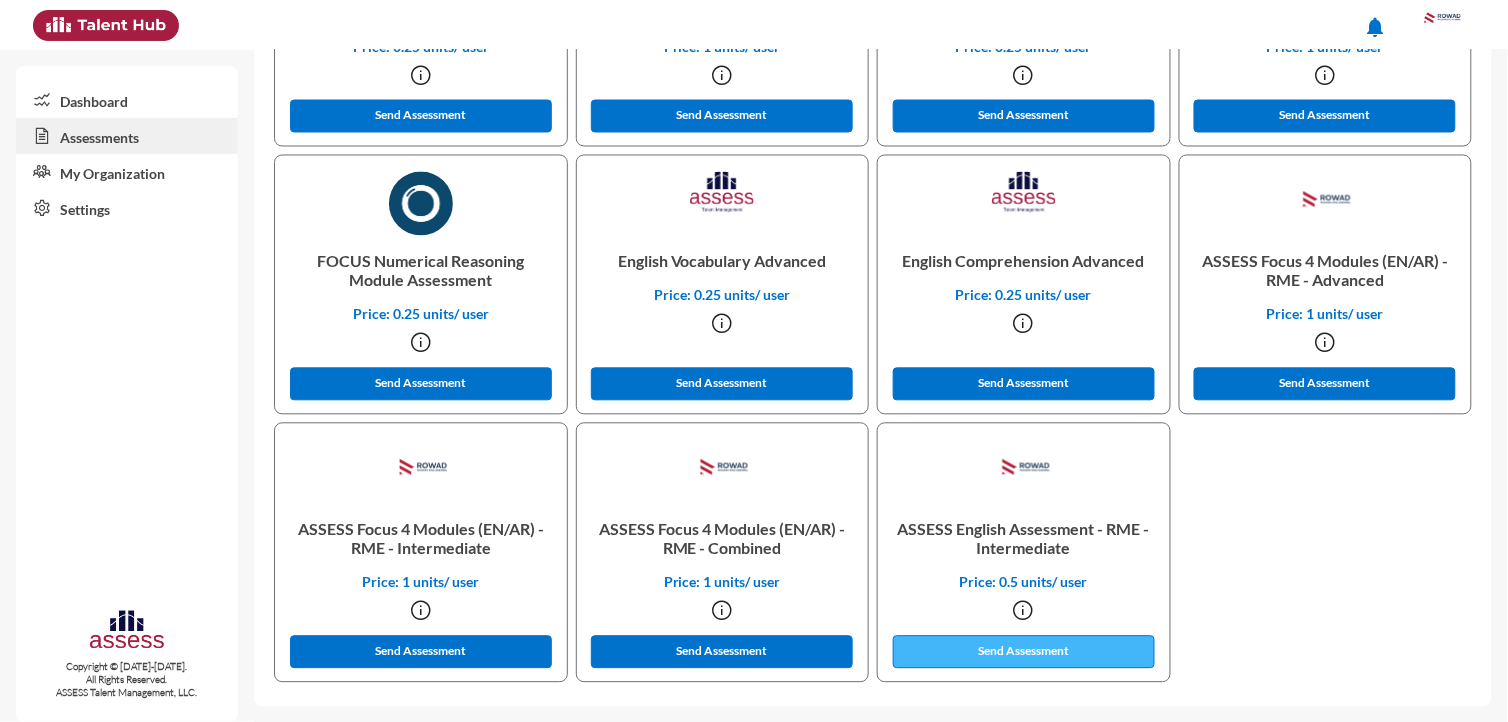 click on "Send Assessment" 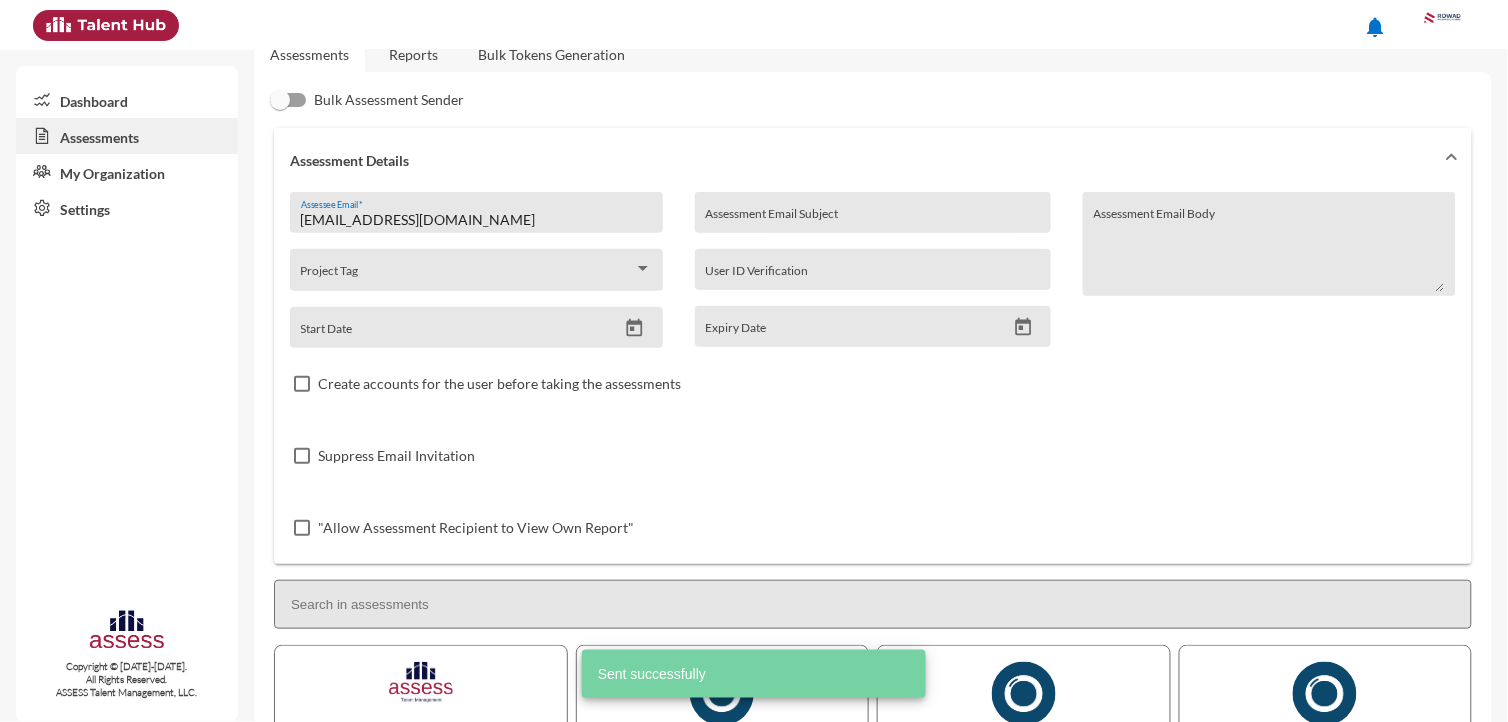 scroll, scrollTop: 0, scrollLeft: 0, axis: both 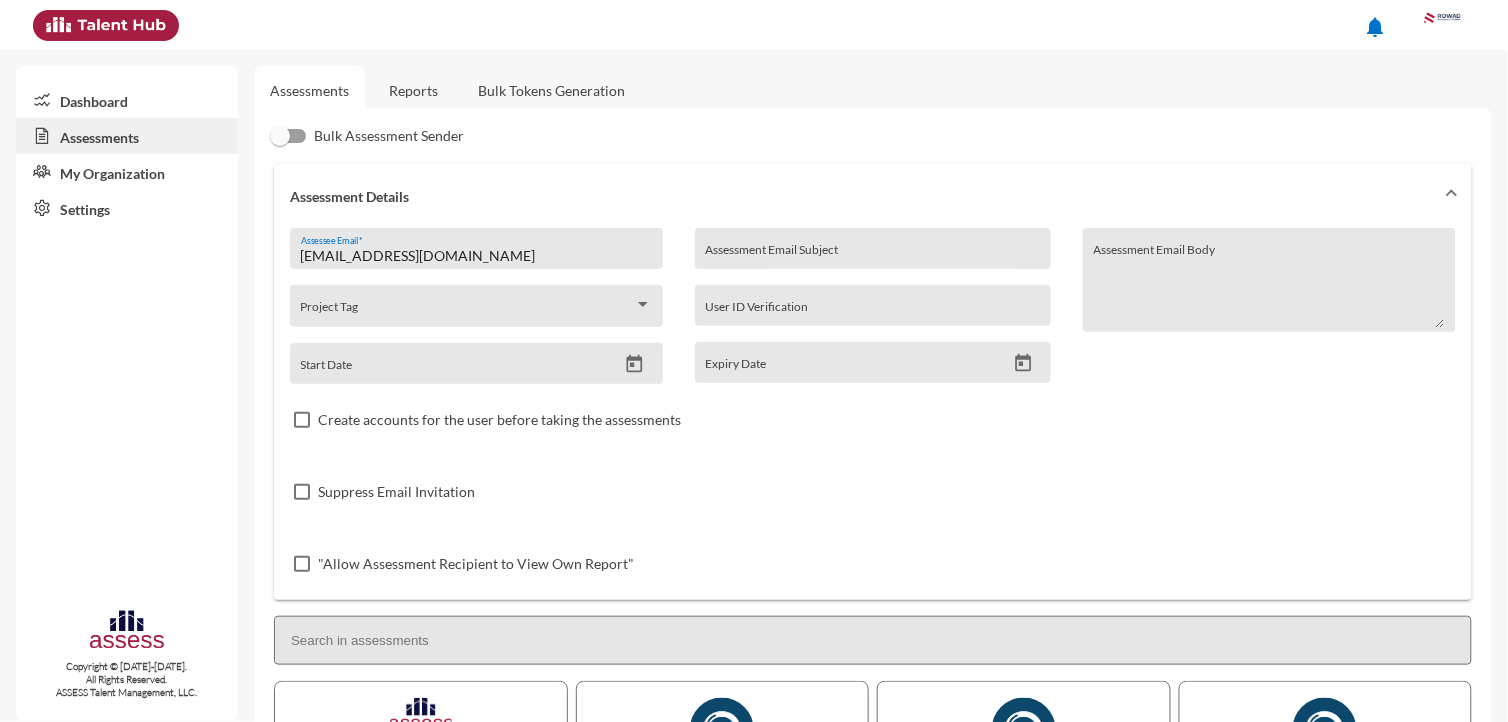 click on "[EMAIL_ADDRESS][DOMAIN_NAME]" at bounding box center (477, 256) 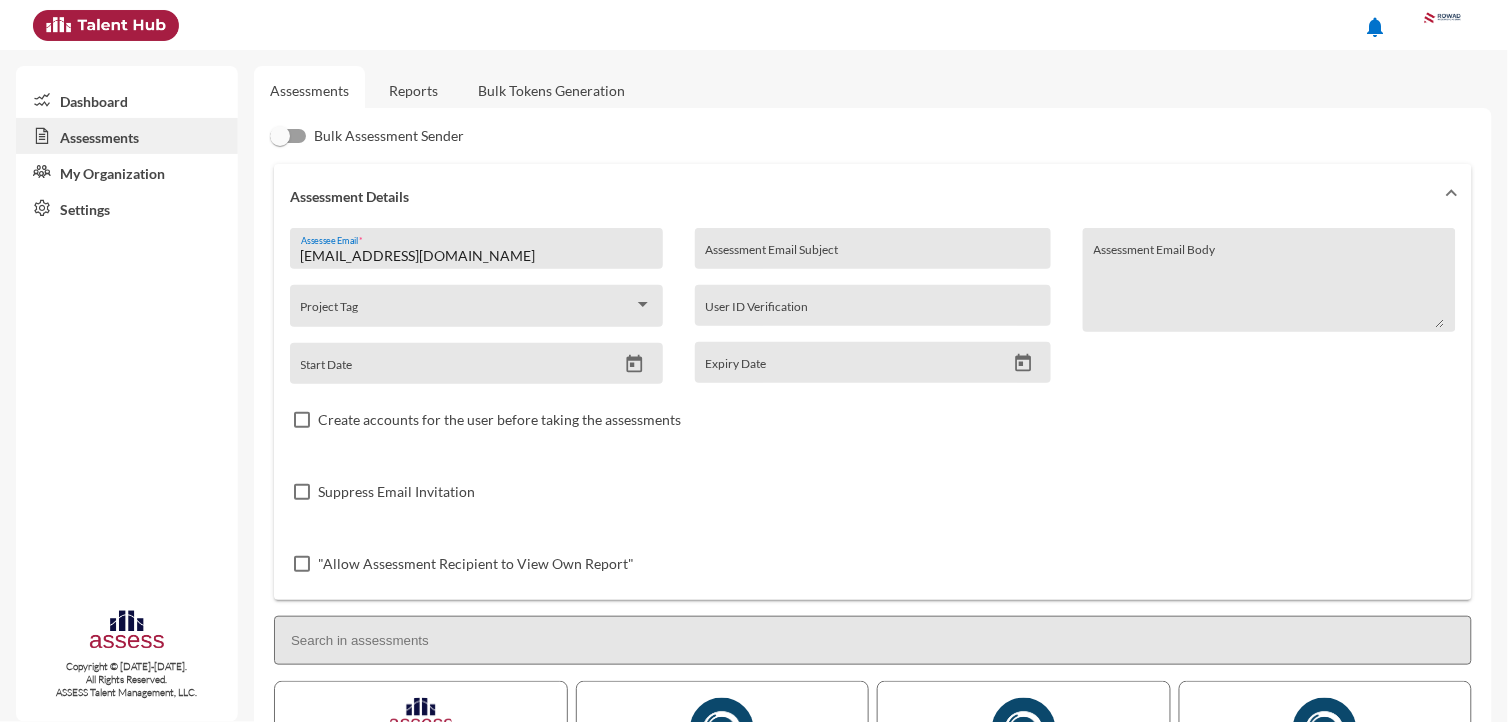 click on "[EMAIL_ADDRESS][DOMAIN_NAME]" at bounding box center (477, 256) 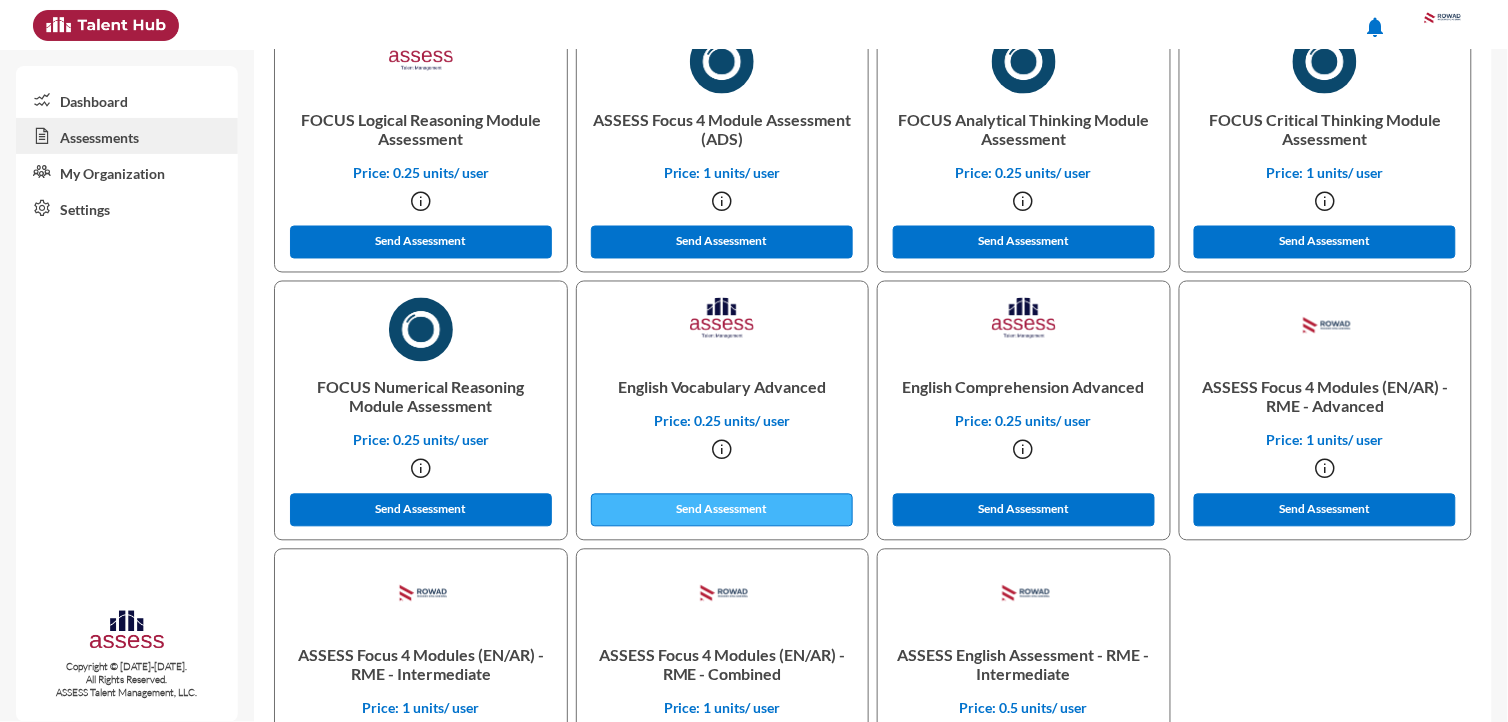 scroll, scrollTop: 794, scrollLeft: 0, axis: vertical 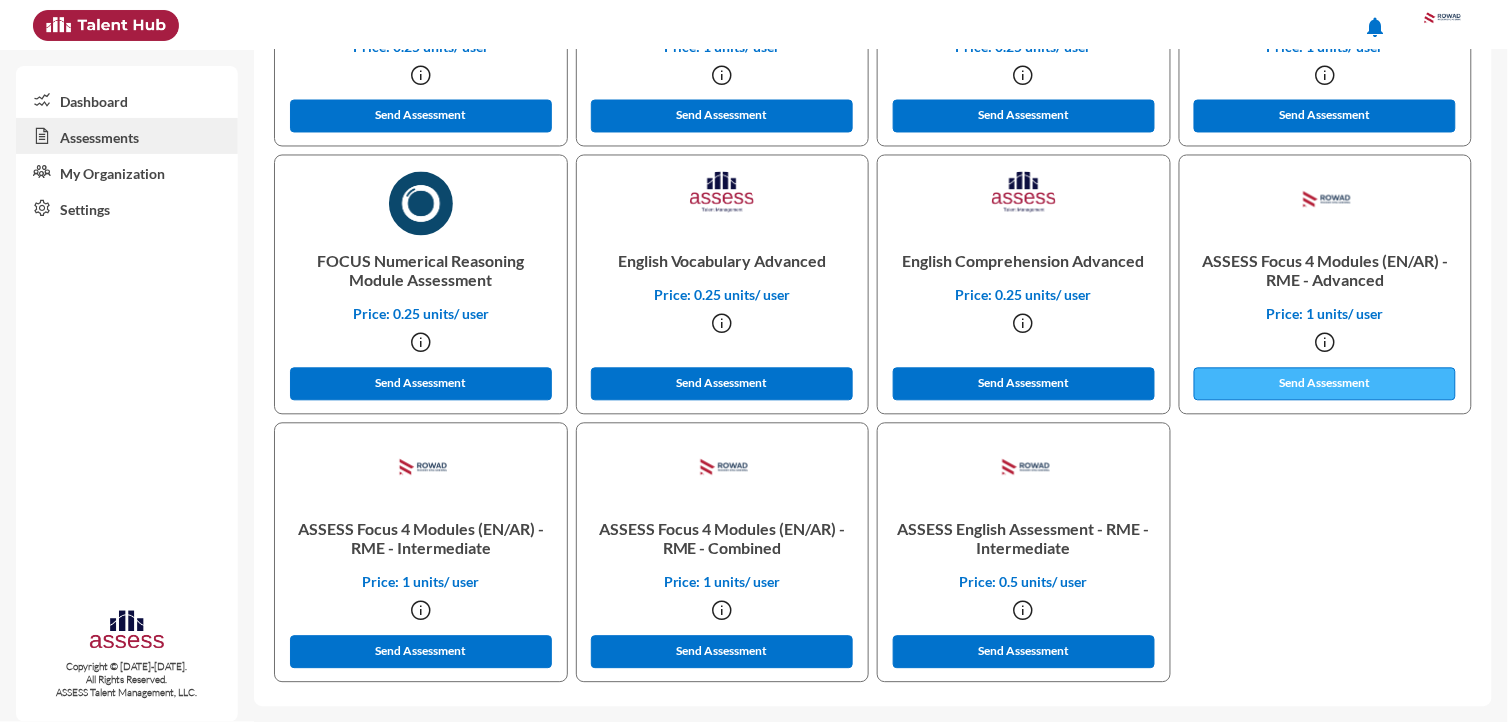 type on "[EMAIL_ADDRESS][DOMAIN_NAME]" 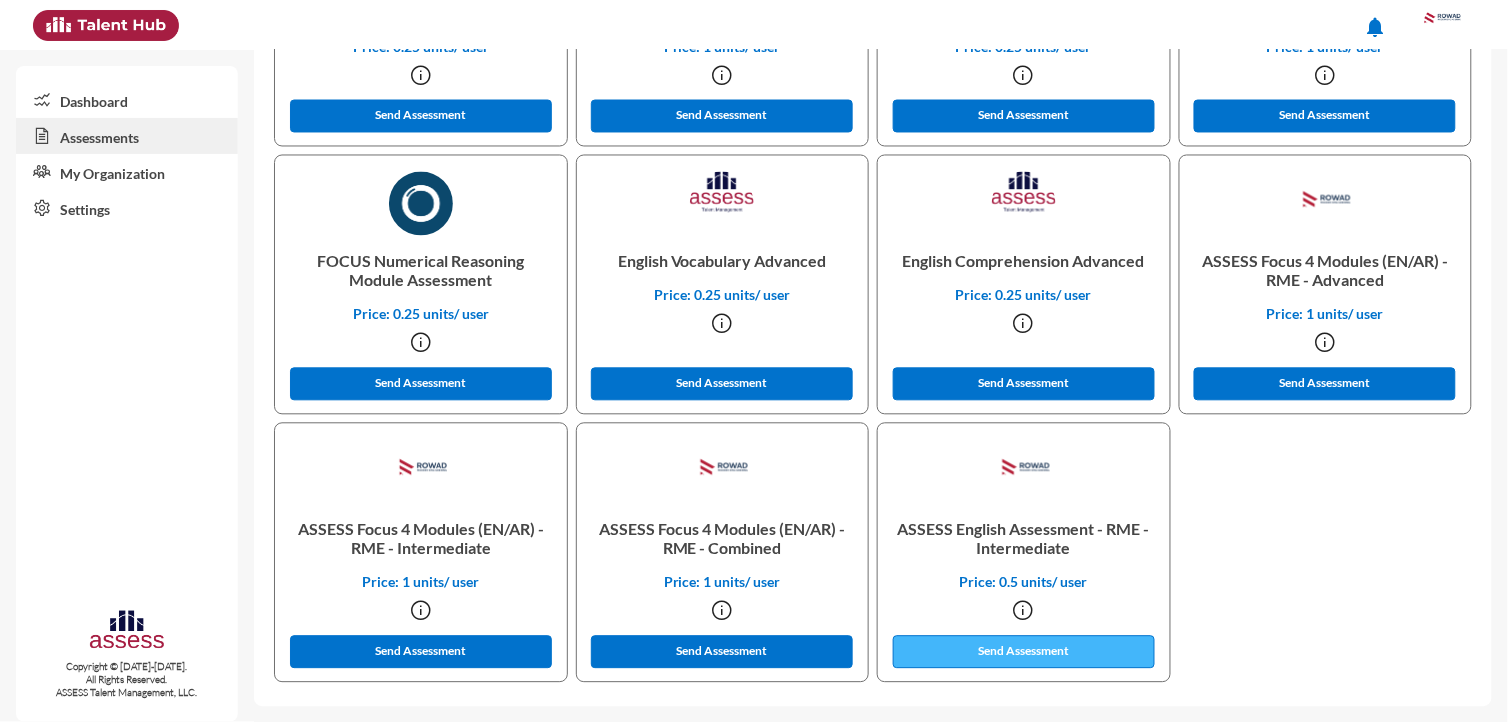 click on "Send Assessment" 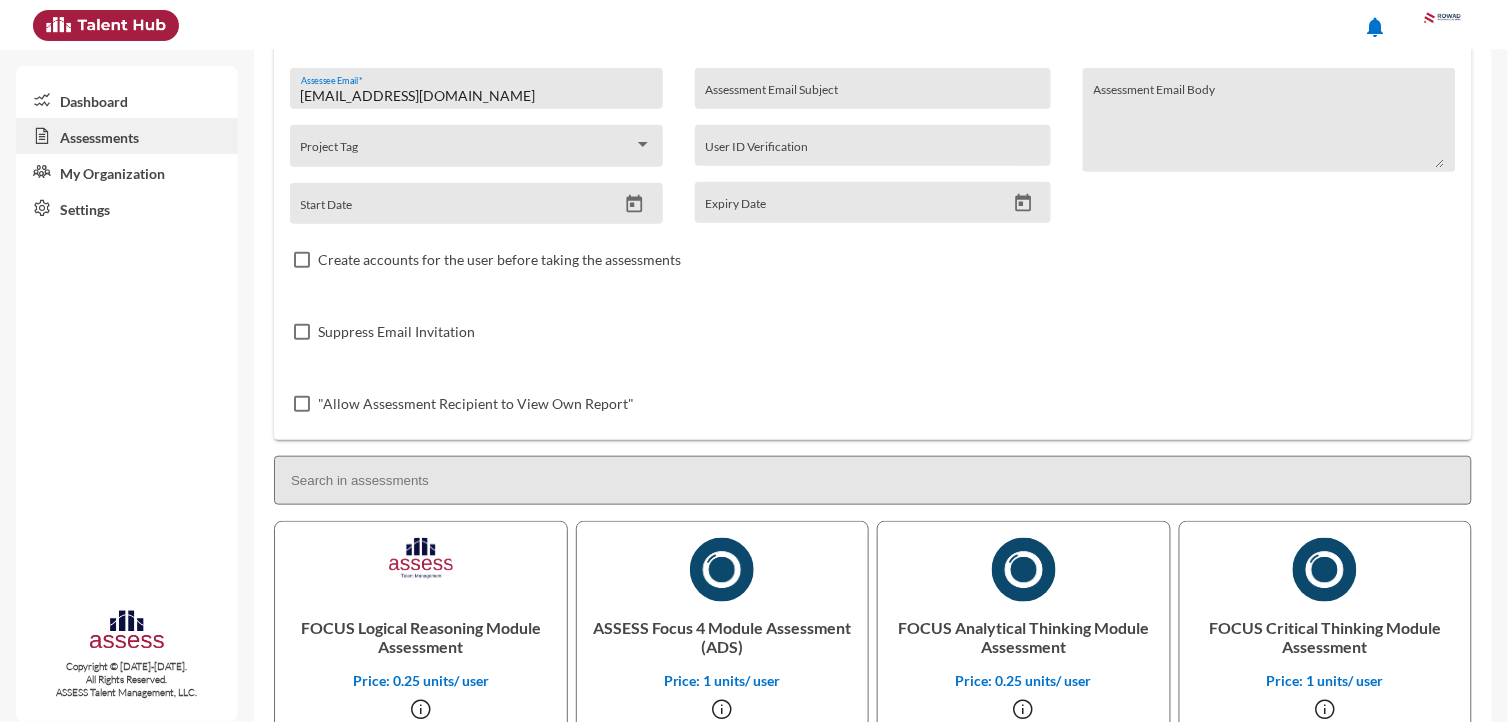 scroll, scrollTop: 0, scrollLeft: 0, axis: both 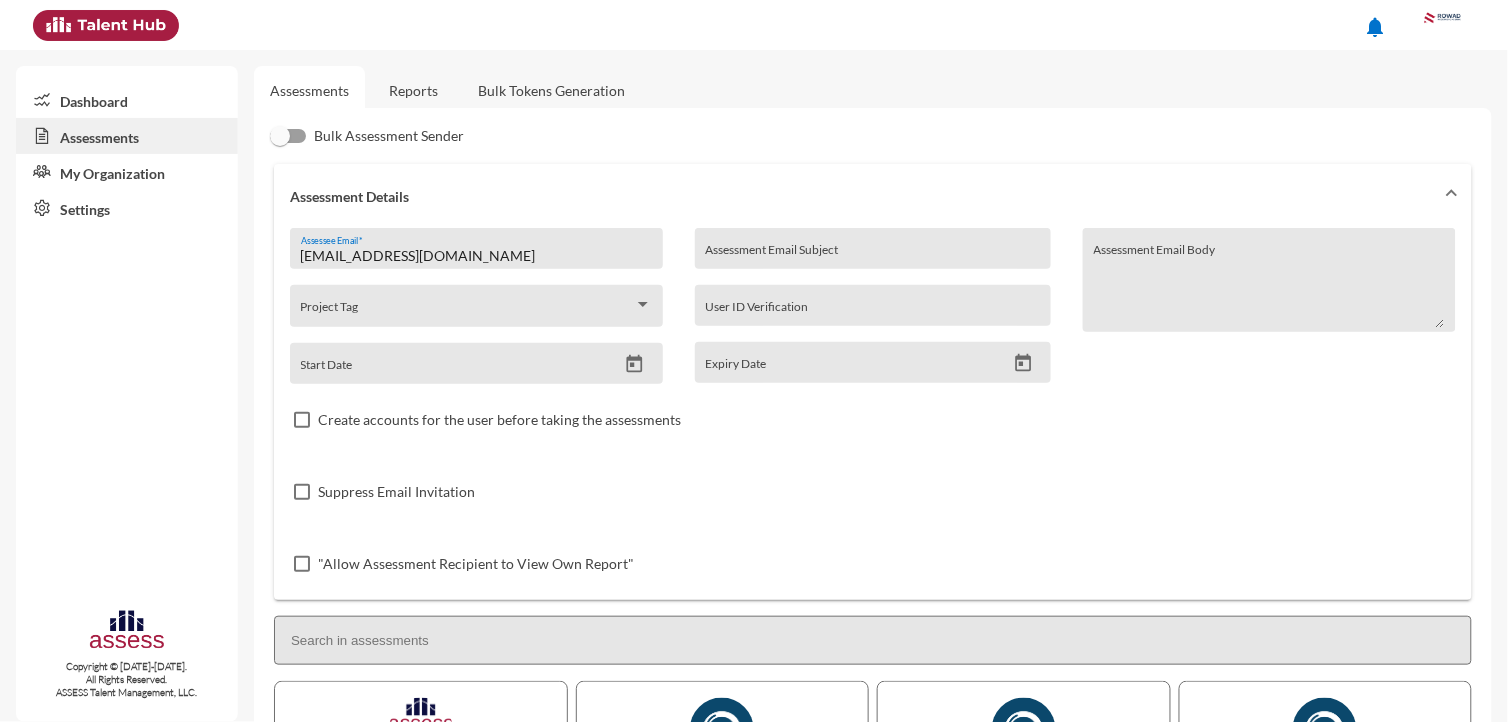 click on "Reports" 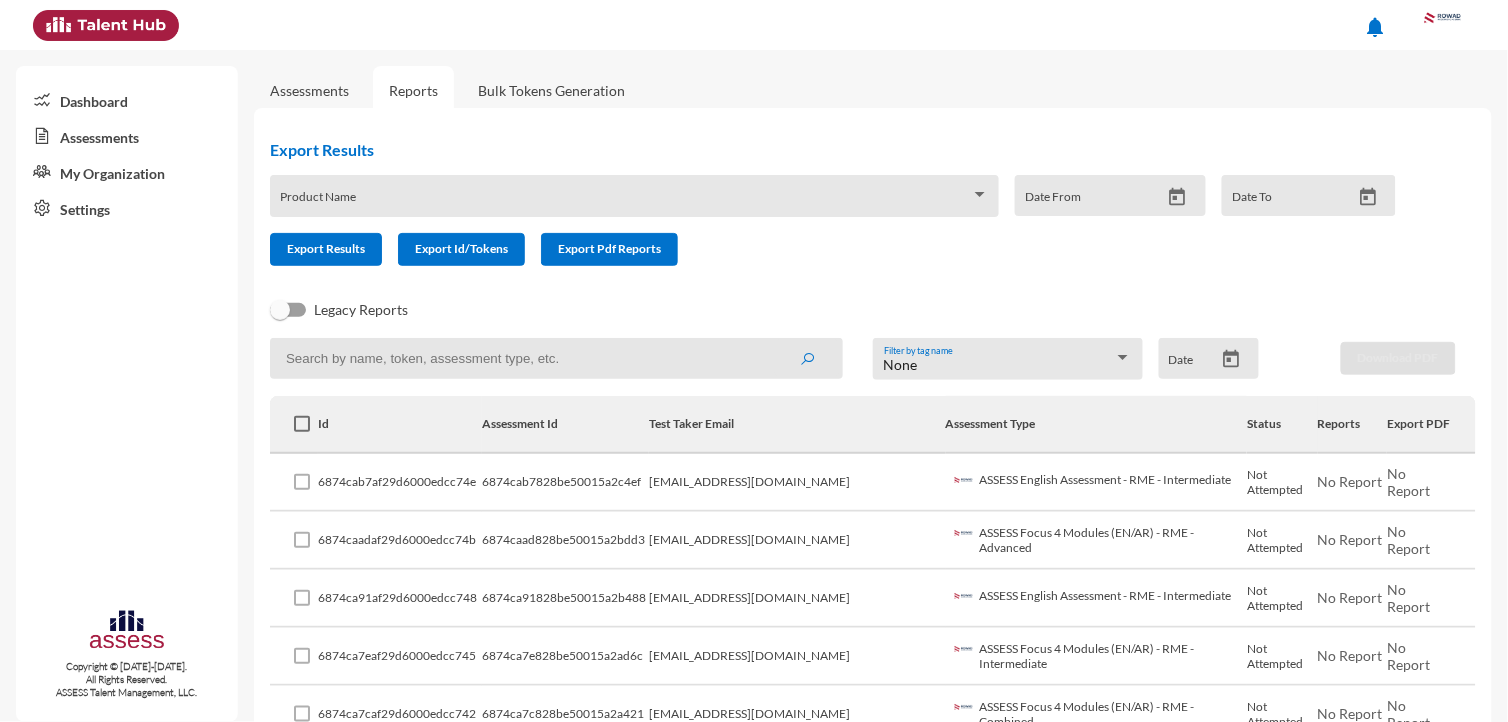 scroll, scrollTop: 0, scrollLeft: 0, axis: both 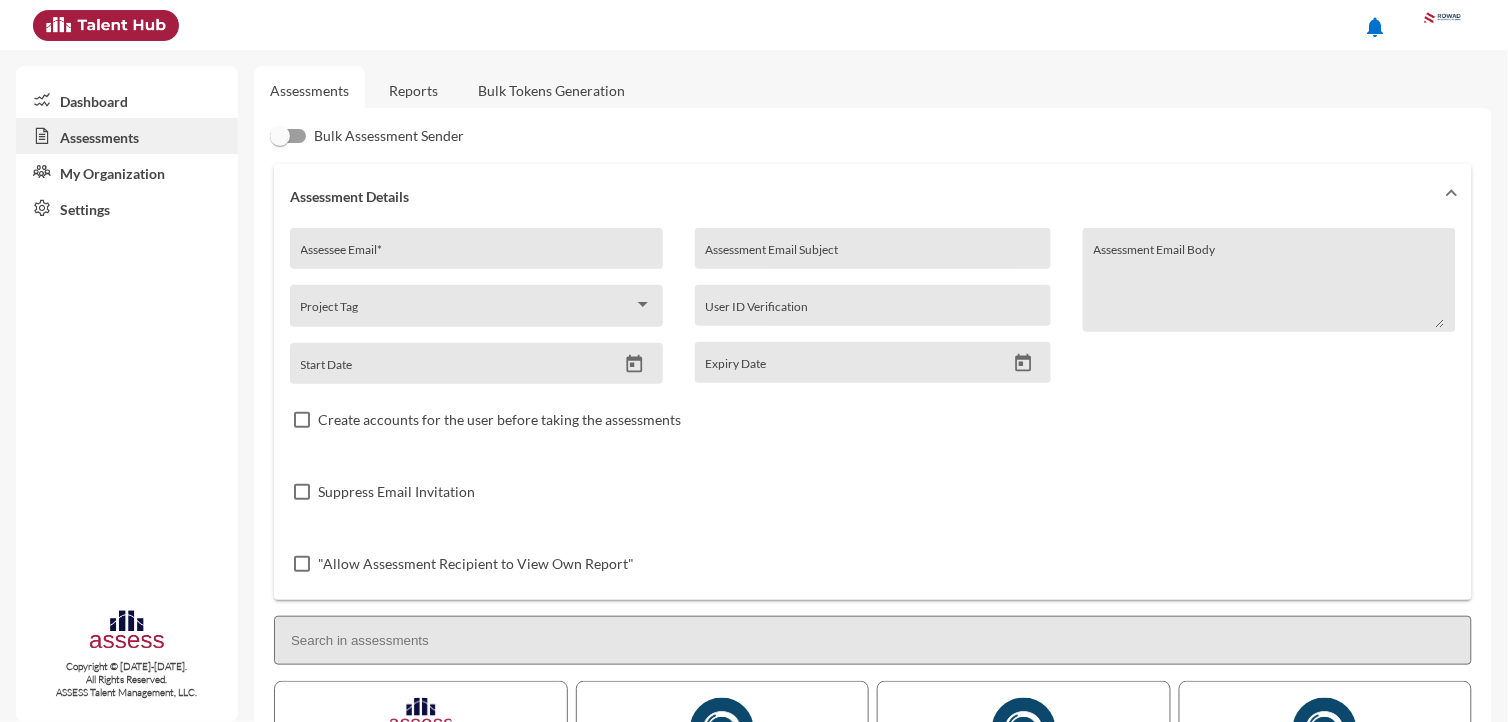 click on "Assessee Email   *" at bounding box center [477, 256] 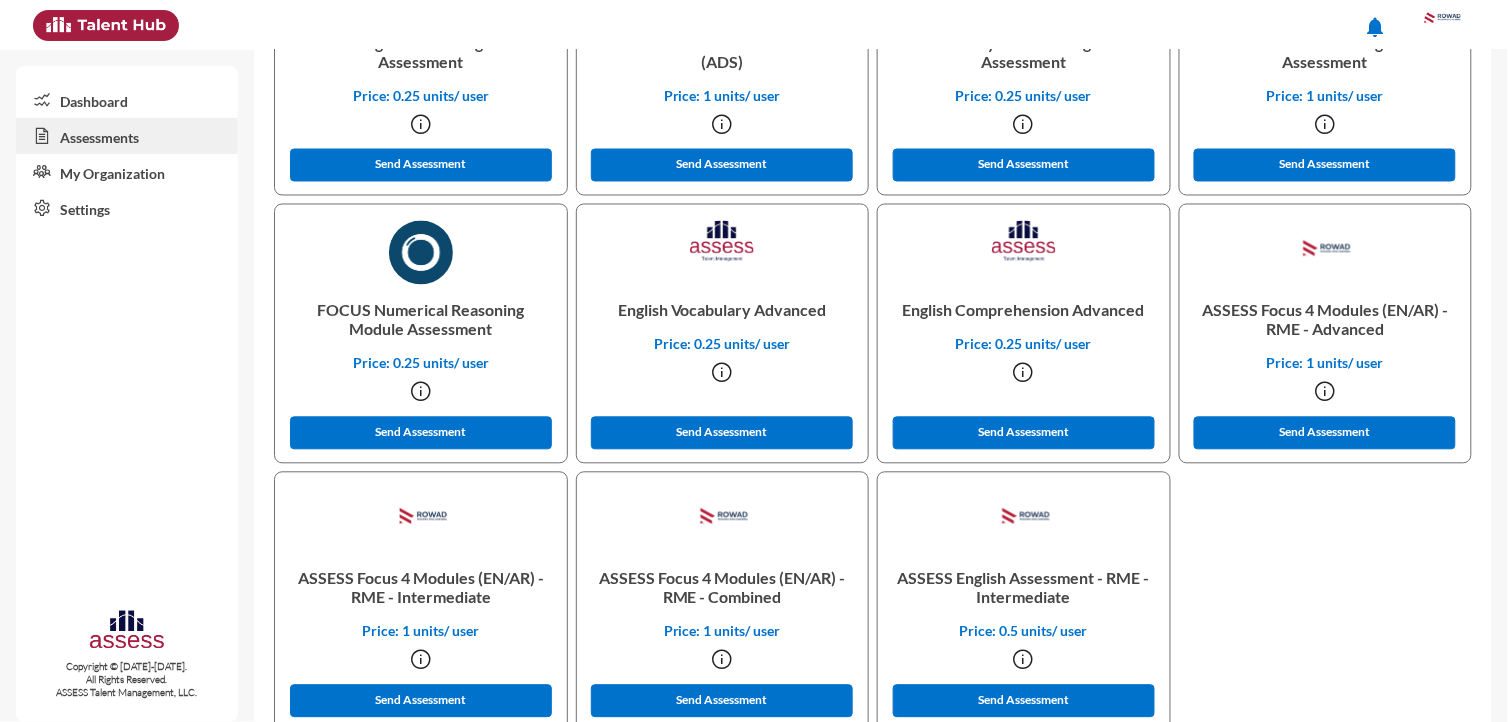 scroll, scrollTop: 794, scrollLeft: 0, axis: vertical 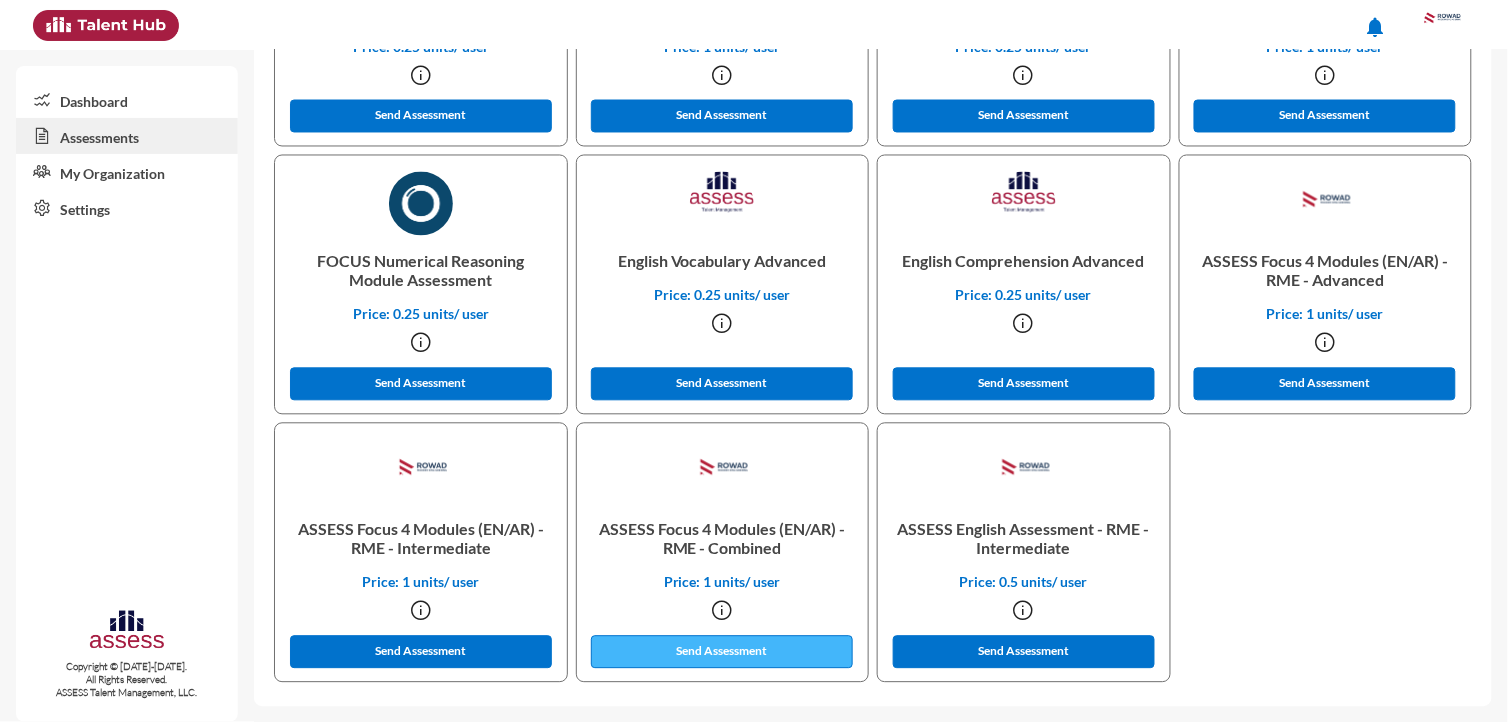 click on "Send Assessment" 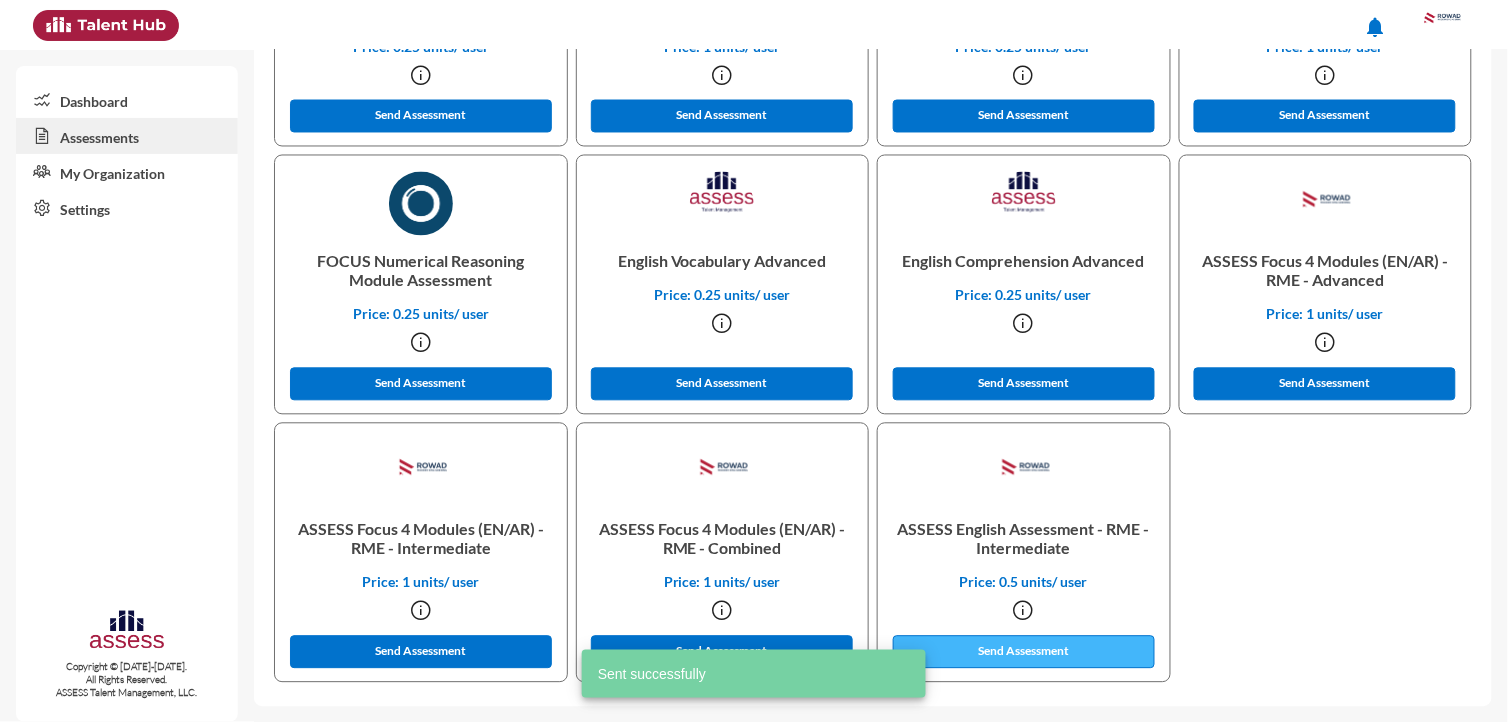 click on "Send Assessment" 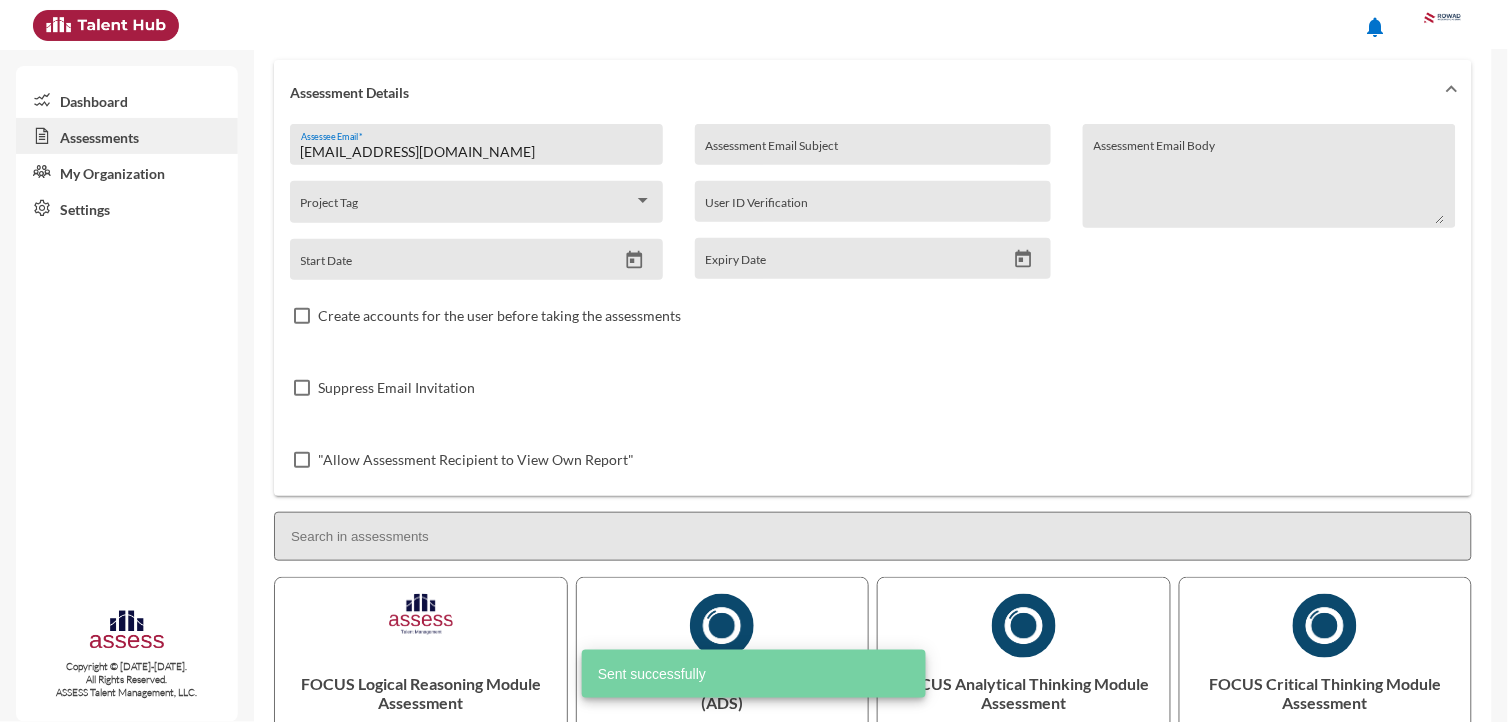 scroll, scrollTop: 0, scrollLeft: 0, axis: both 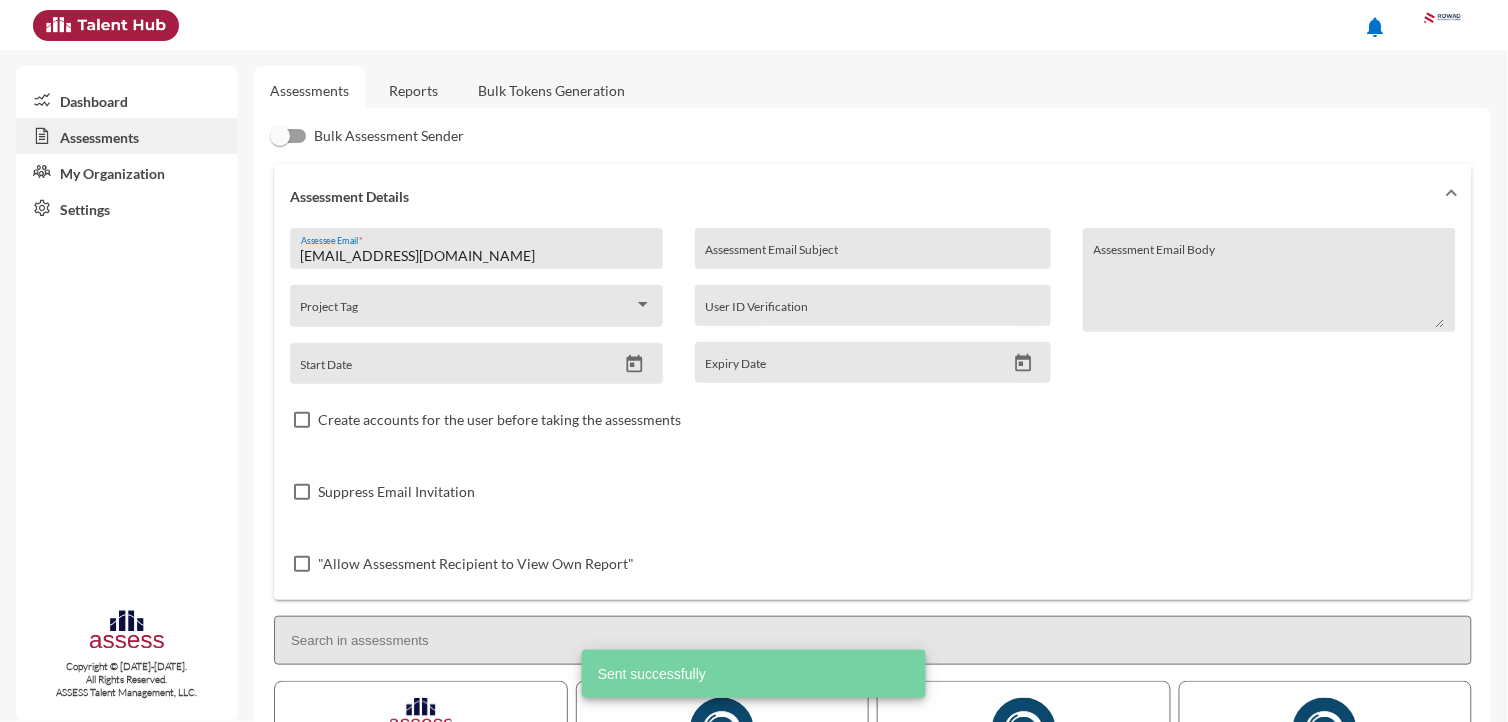 click on "[EMAIL_ADDRESS][DOMAIN_NAME]" at bounding box center [477, 256] 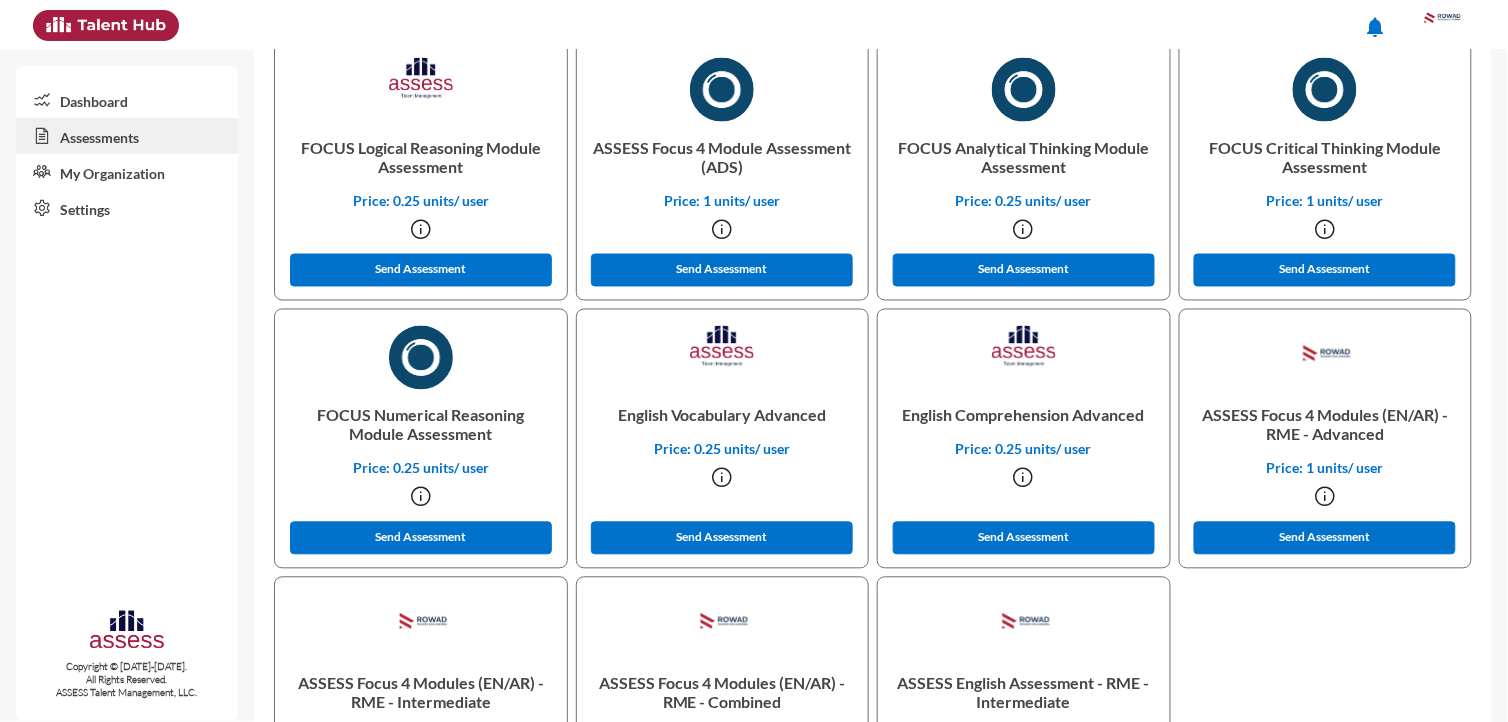 scroll, scrollTop: 794, scrollLeft: 0, axis: vertical 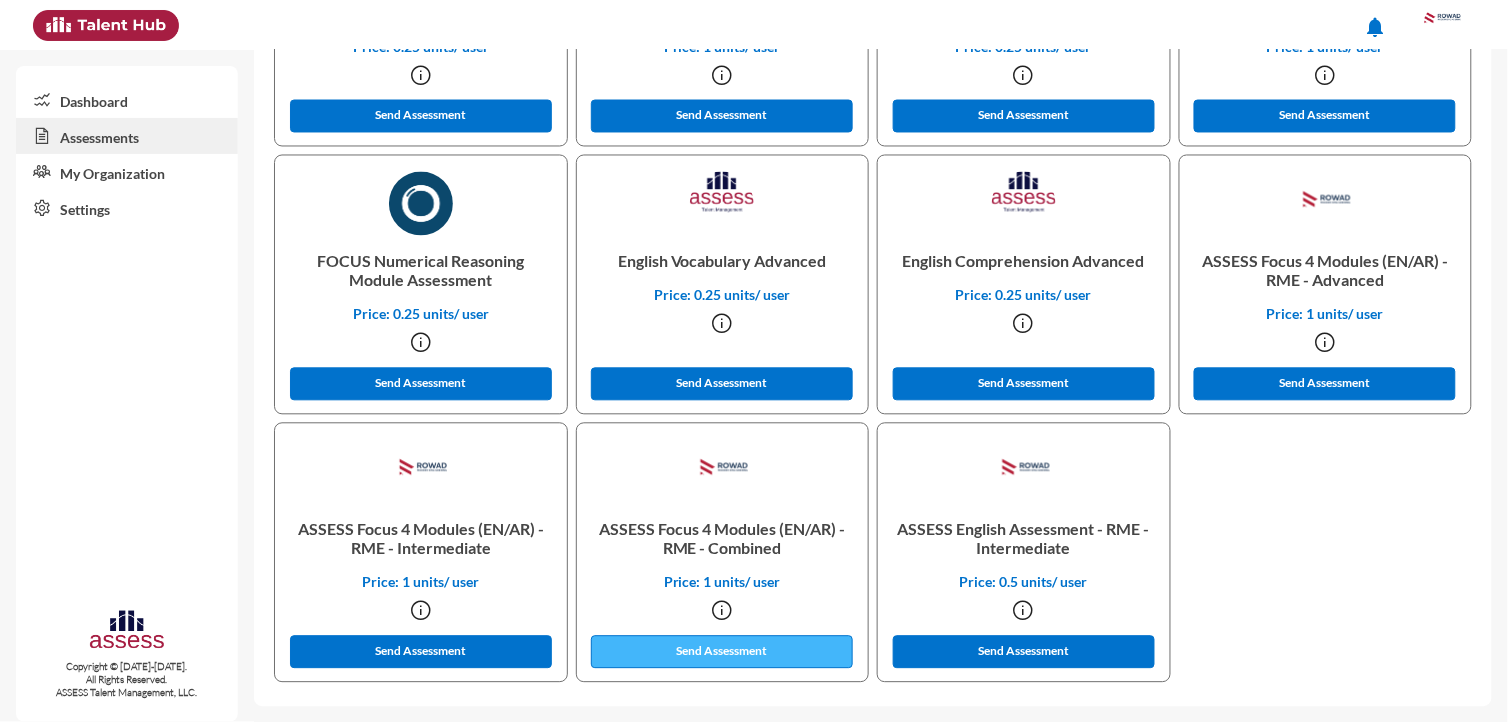 type on "[EMAIL_ADDRESS][DOMAIN_NAME]" 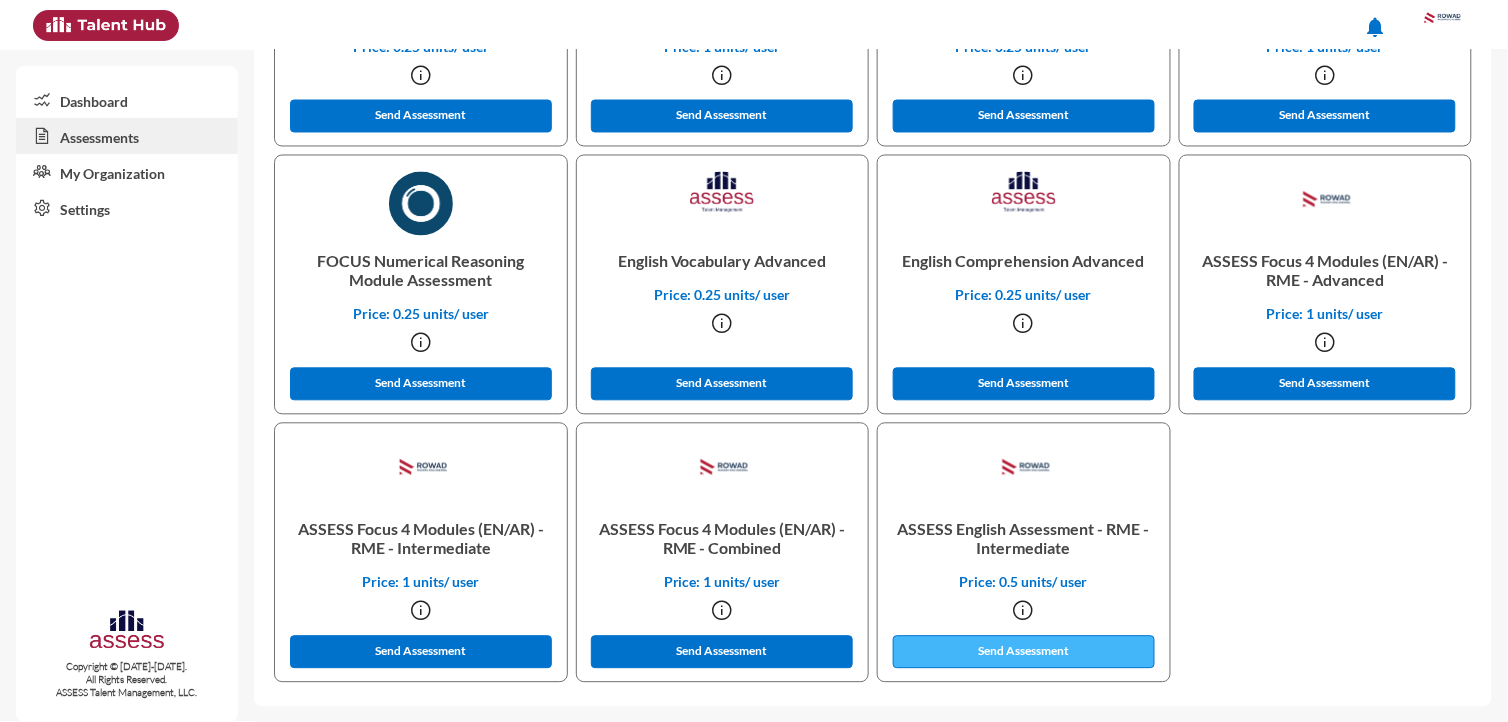 click on "Send Assessment" 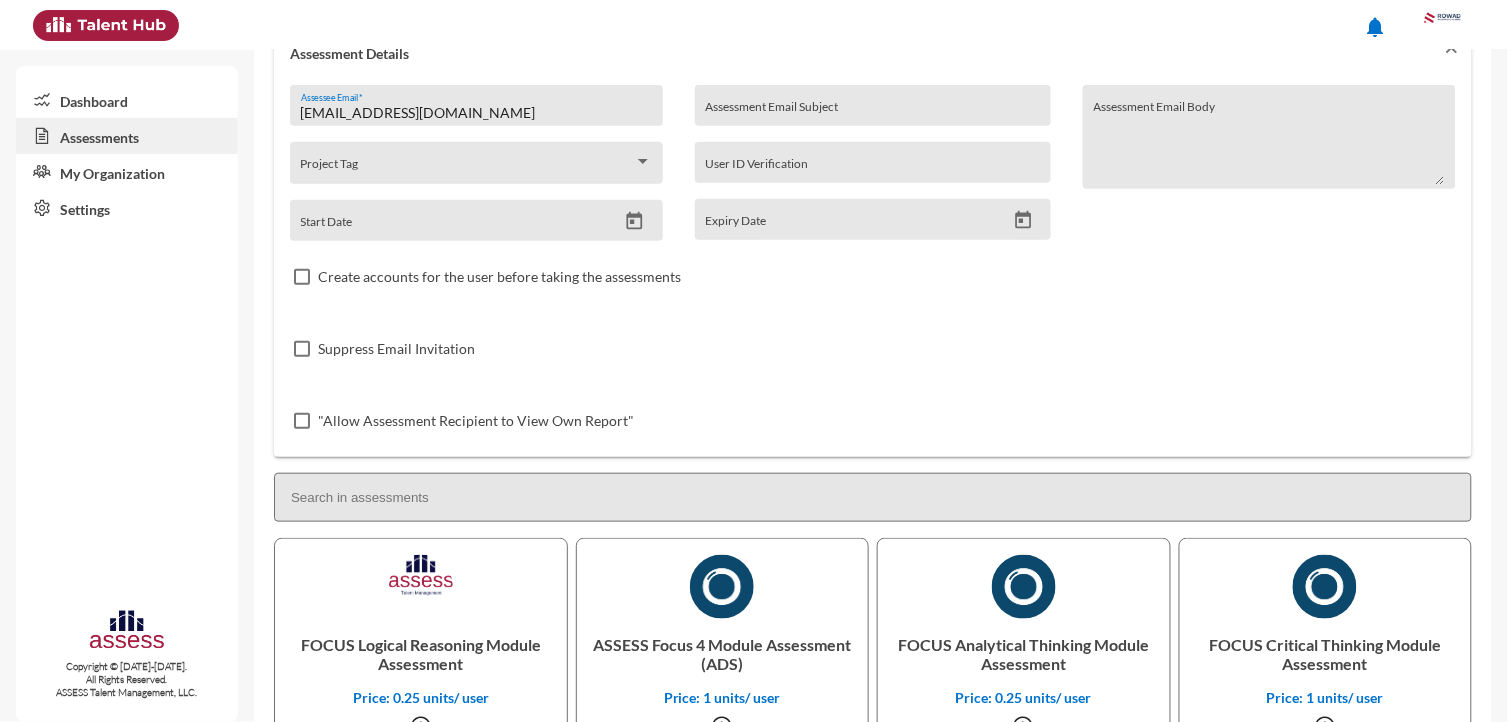 scroll, scrollTop: 16, scrollLeft: 0, axis: vertical 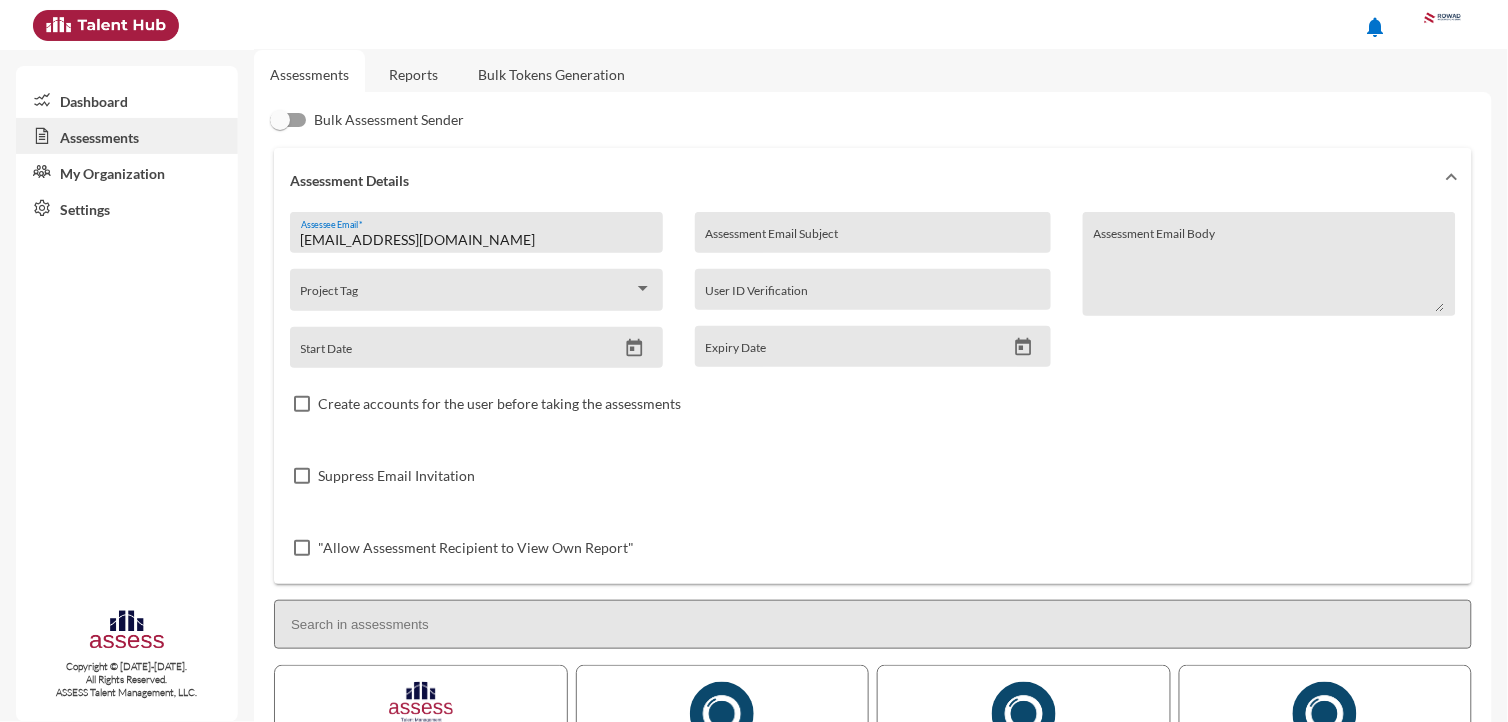 click on "Reports" 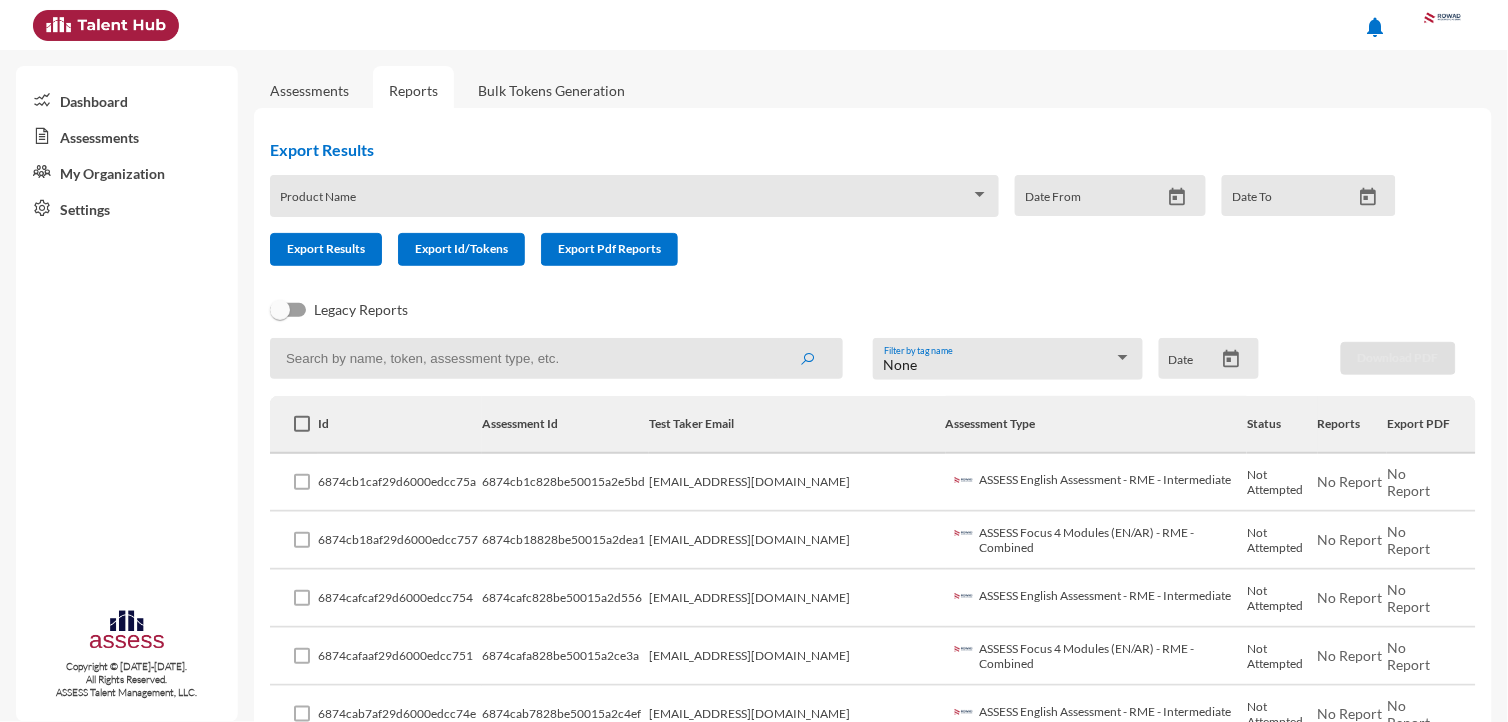 click on "Assessments" 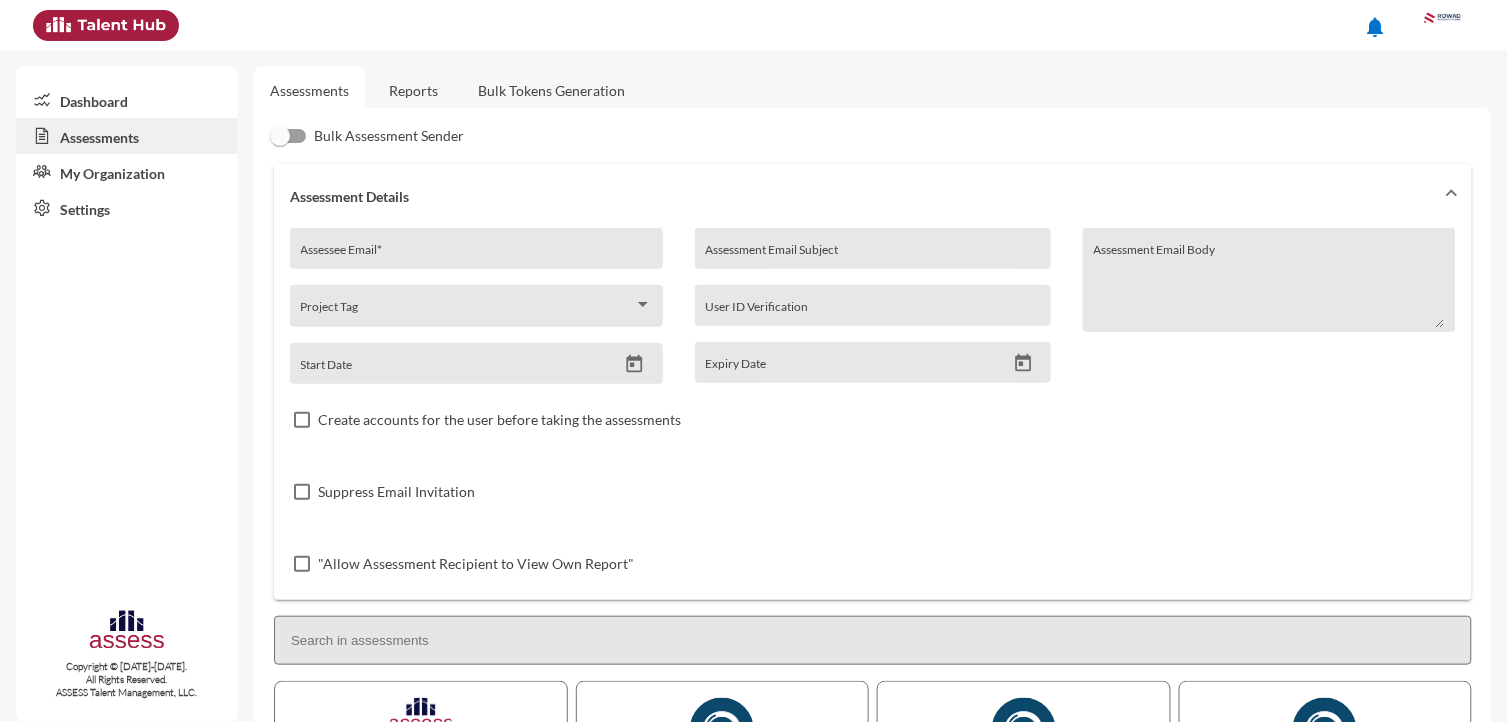click on "Assessee Email   *" at bounding box center (477, 256) 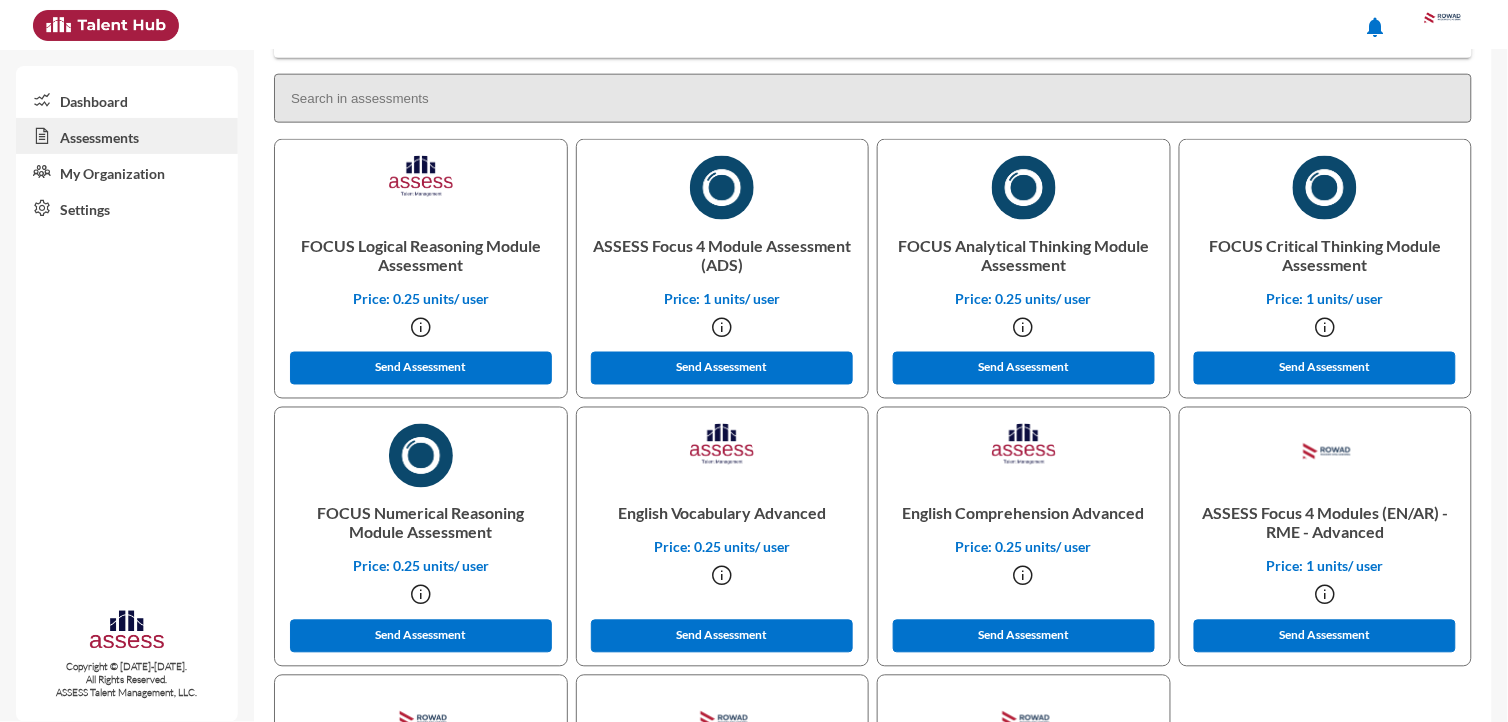 scroll, scrollTop: 777, scrollLeft: 0, axis: vertical 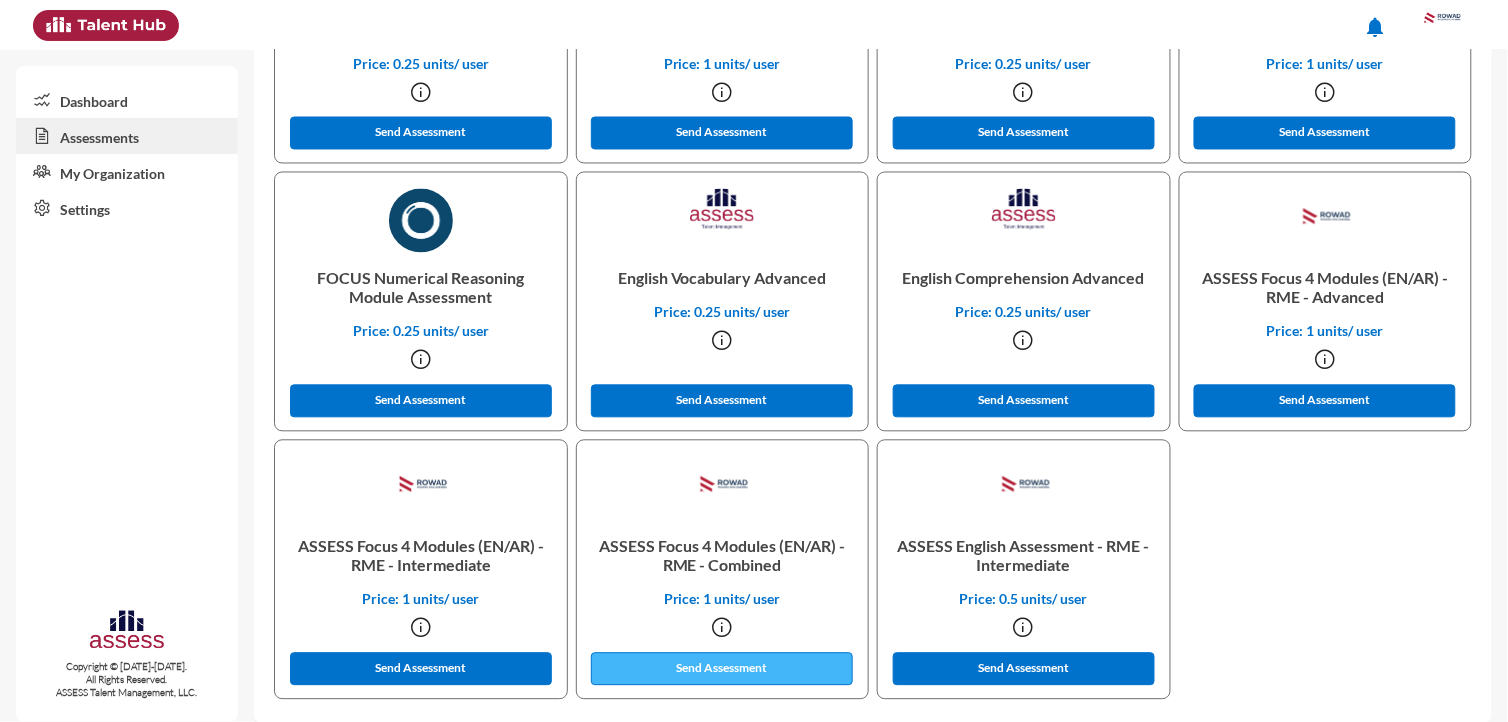 click on "Send Assessment" 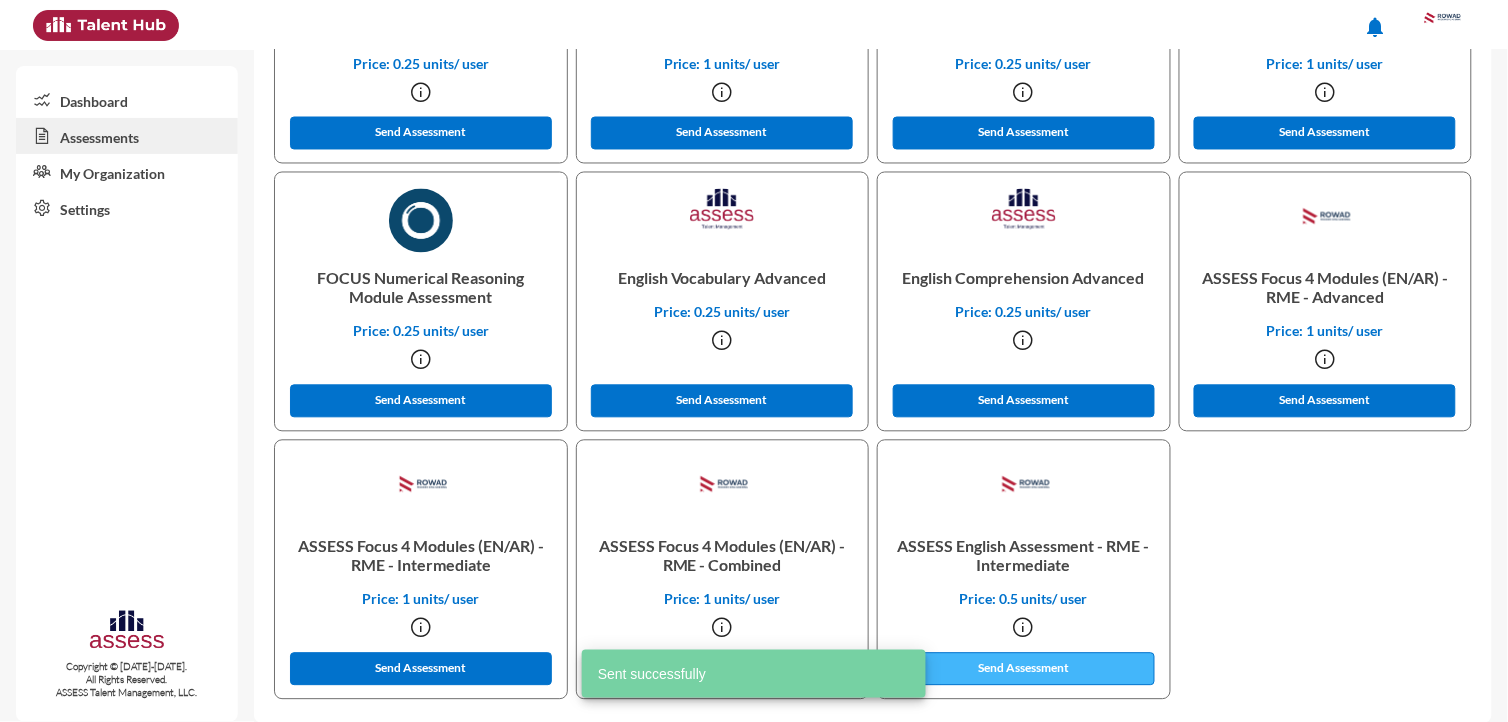 click on "Send Assessment" 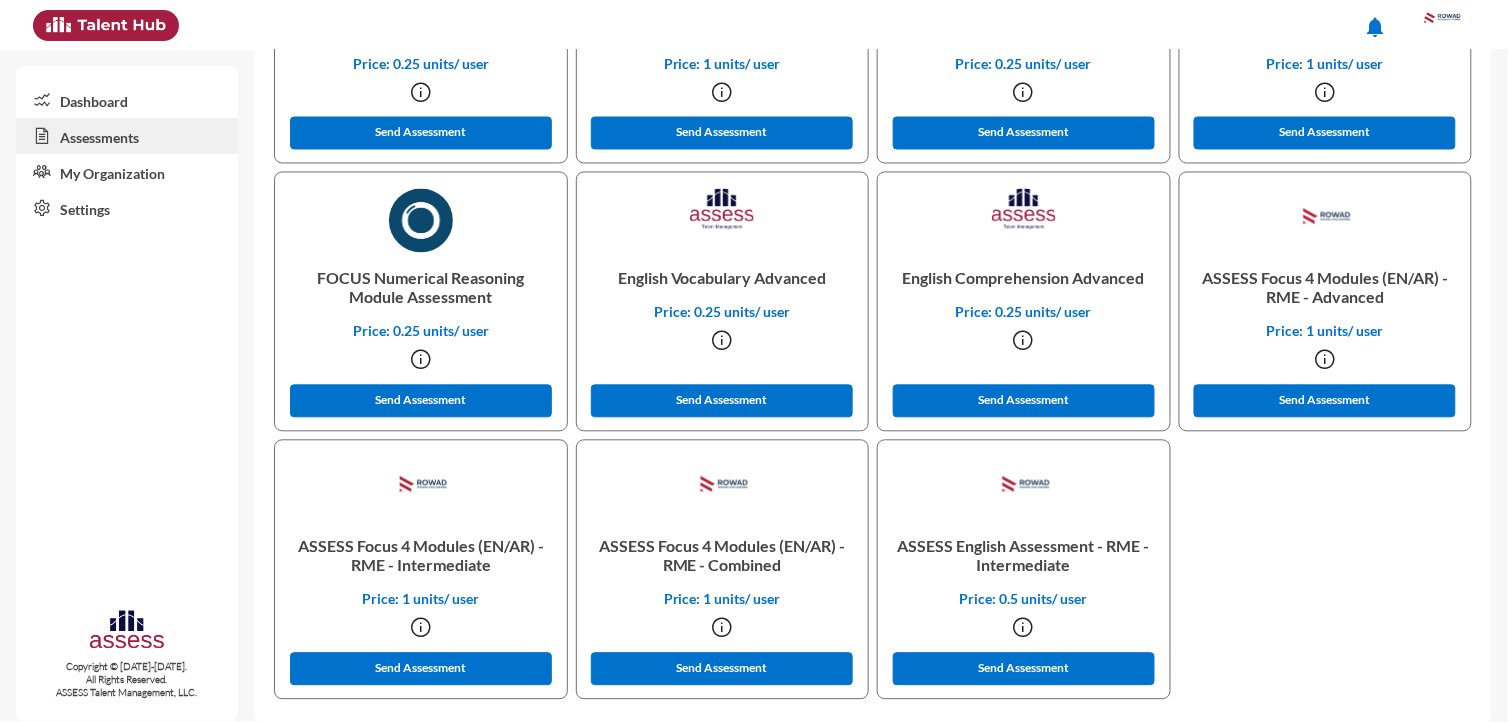 click on "FOCUS Logical Reasoning Module Assessment Price: 0.25 units/ user  Send Assessment  ASSESS Focus 4 Module Assessment (ADS) Price: 1 units/ user  Send Assessment  FOCUS Analytical Thinking Module Assessment Price: 0.25 units/ user  Send Assessment  FOCUS Critical Thinking Module Assessment Price: 1 units/ user  Send Assessment  FOCUS Numerical Reasoning Module Assessment Price: 0.25 units/ user  Send Assessment  English Vocabulary Advanced Price: 0.25 units/ user  Send Assessment  English Comprehension Advanced Price: 0.25 units/ user  Send Assessment  ASSESS Focus 4 Modules (EN/AR) - RME - Advanced Price: 1 units/ user  Send Assessment  ASSESS Focus 4 Modules (EN/AR) - RME - Intermediate Price: 1 units/ user  Send Assessment  ASSESS Focus 4 Modules (EN/AR) - RME - Combined Price: 1 units/ user  Send Assessment  ASSESS English Assessment - RME - Intermediate Price: 0.5 units/ user  Send Assessment" 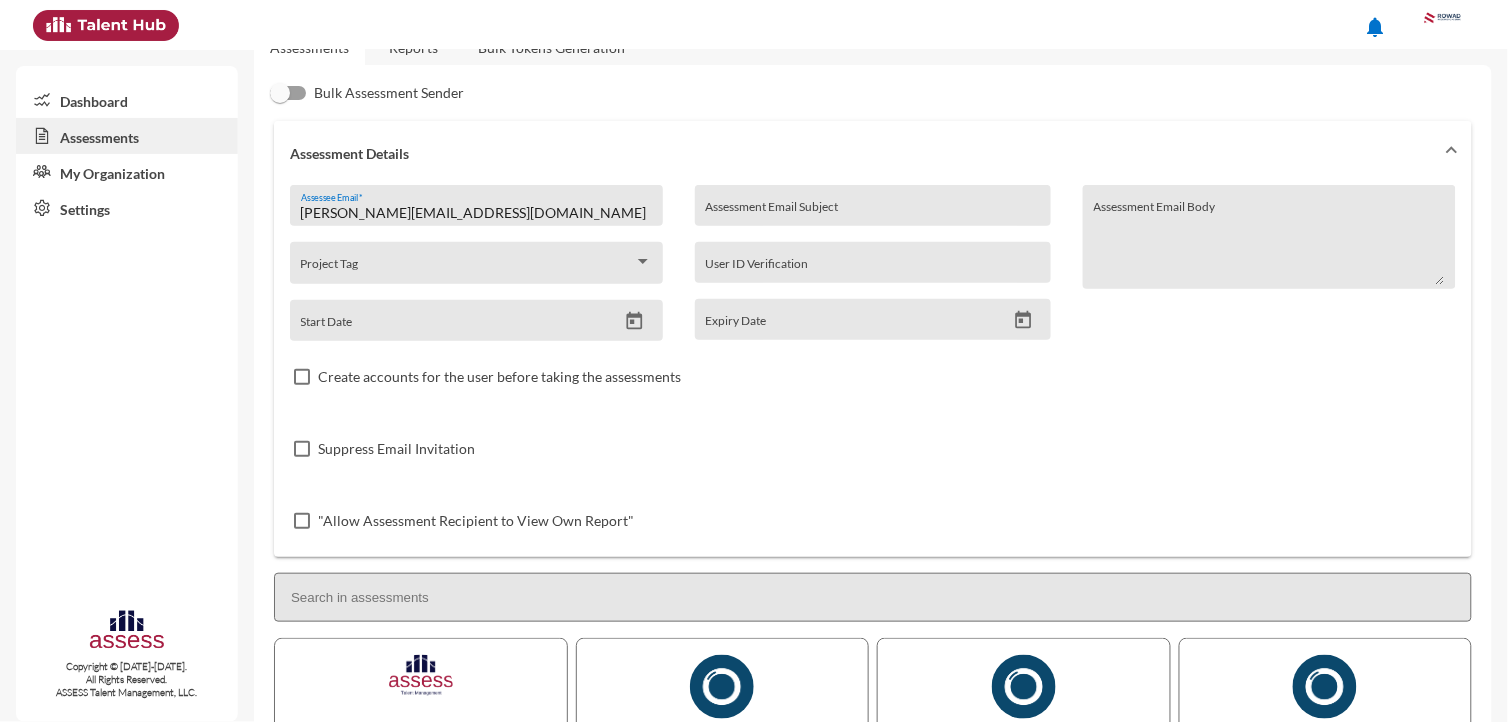 scroll, scrollTop: 0, scrollLeft: 0, axis: both 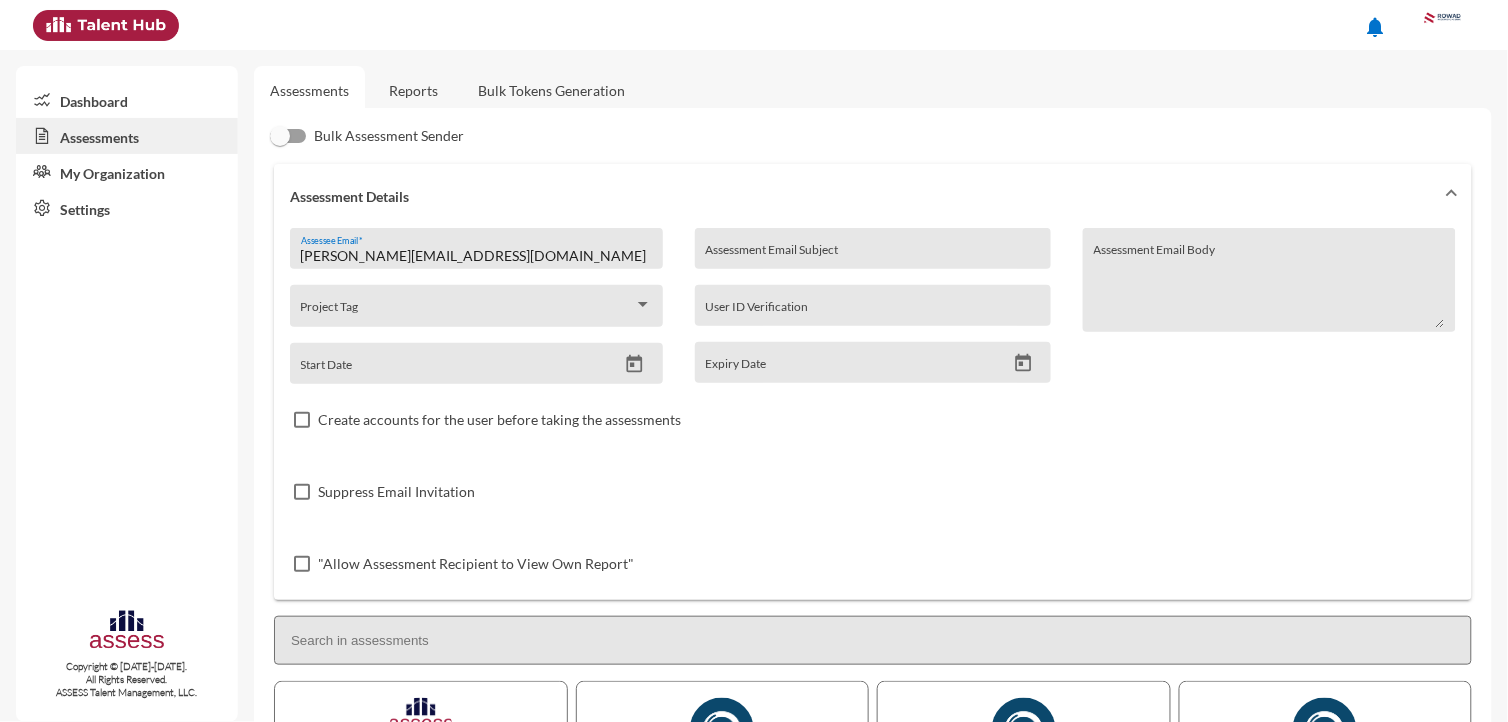 click on "[PERSON_NAME][EMAIL_ADDRESS][DOMAIN_NAME]" at bounding box center [477, 256] 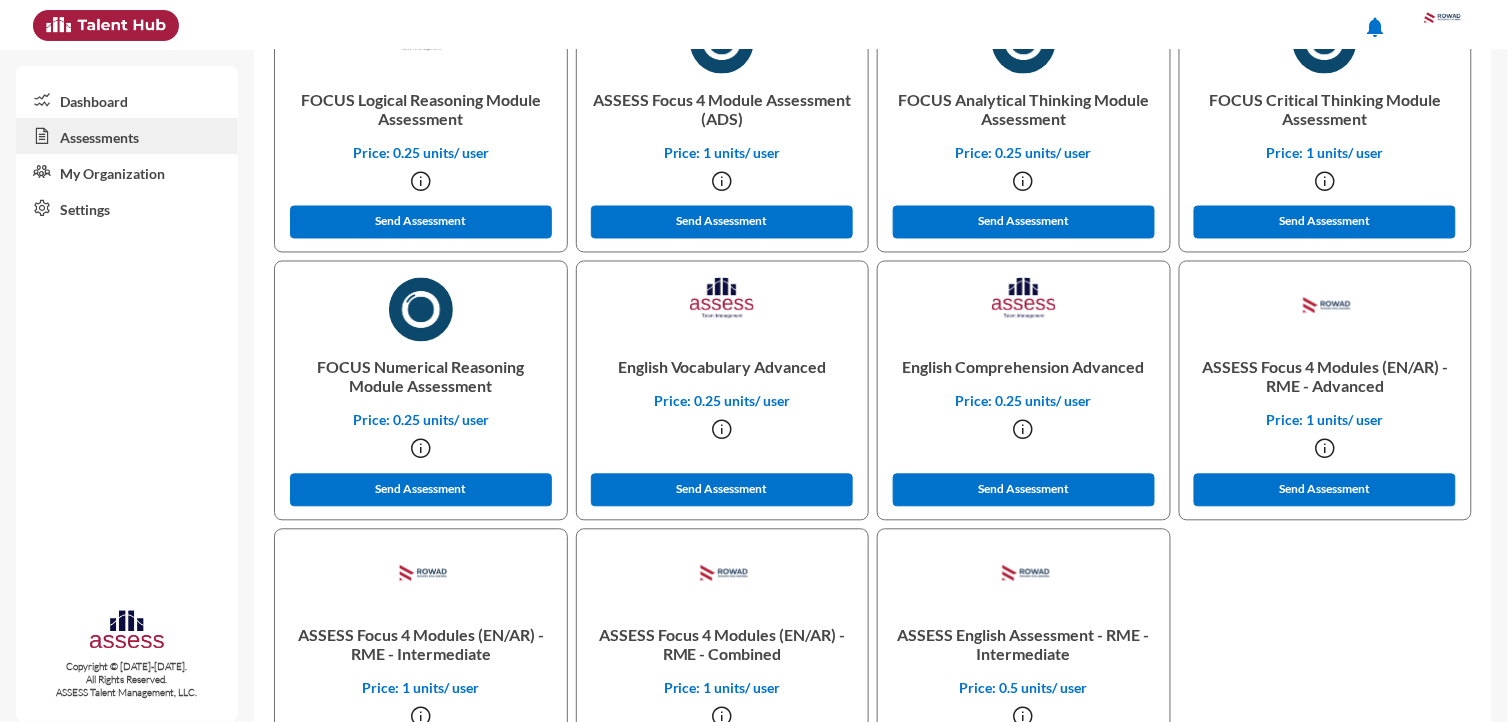 scroll, scrollTop: 794, scrollLeft: 0, axis: vertical 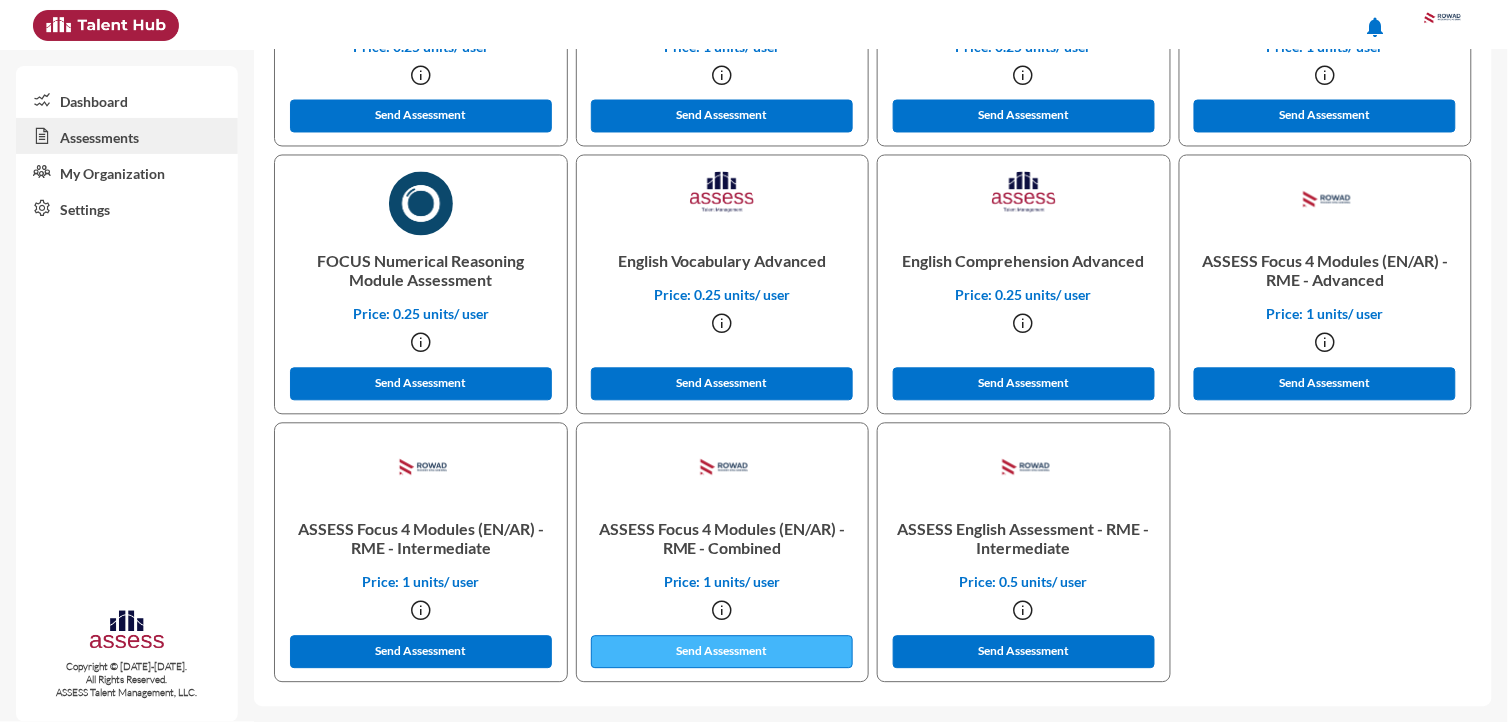 type on "[EMAIL_ADDRESS][DOMAIN_NAME]" 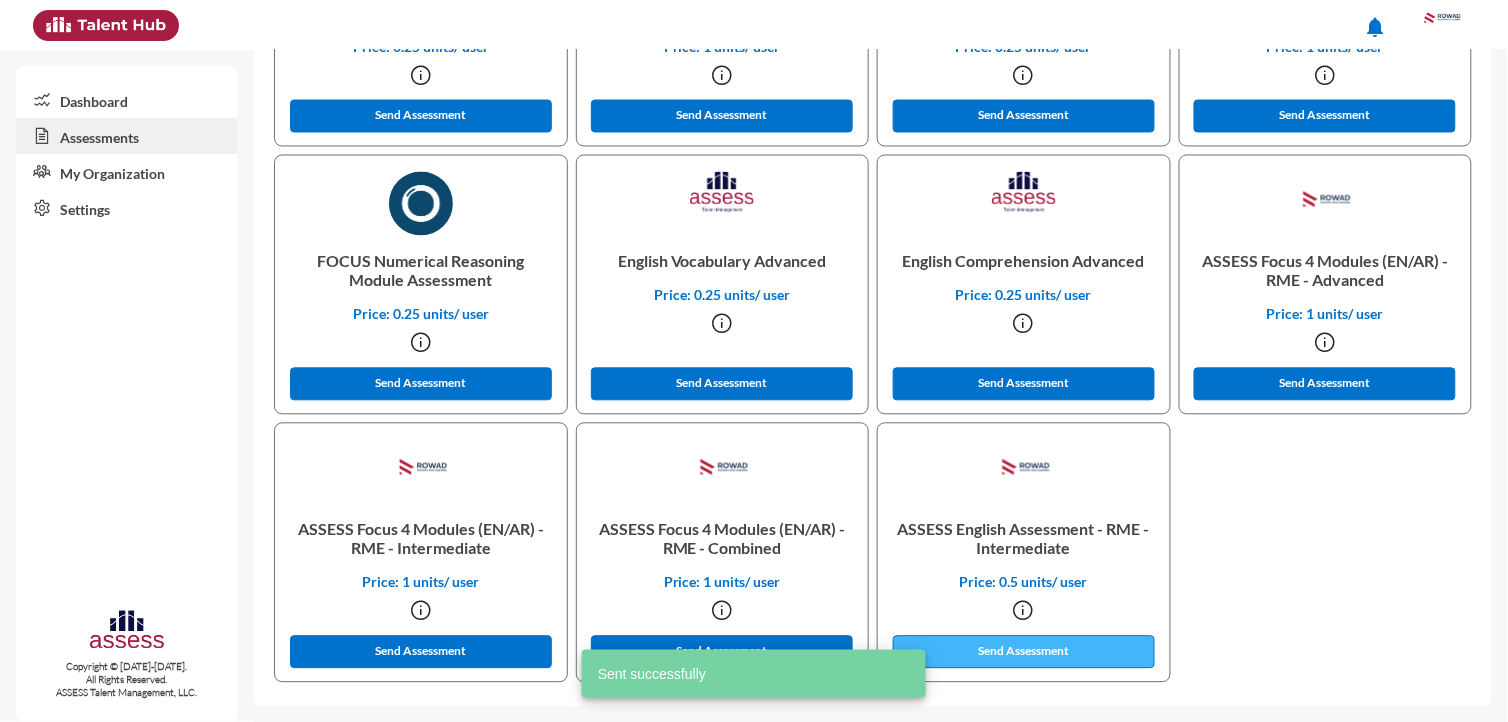click on "Send Assessment" 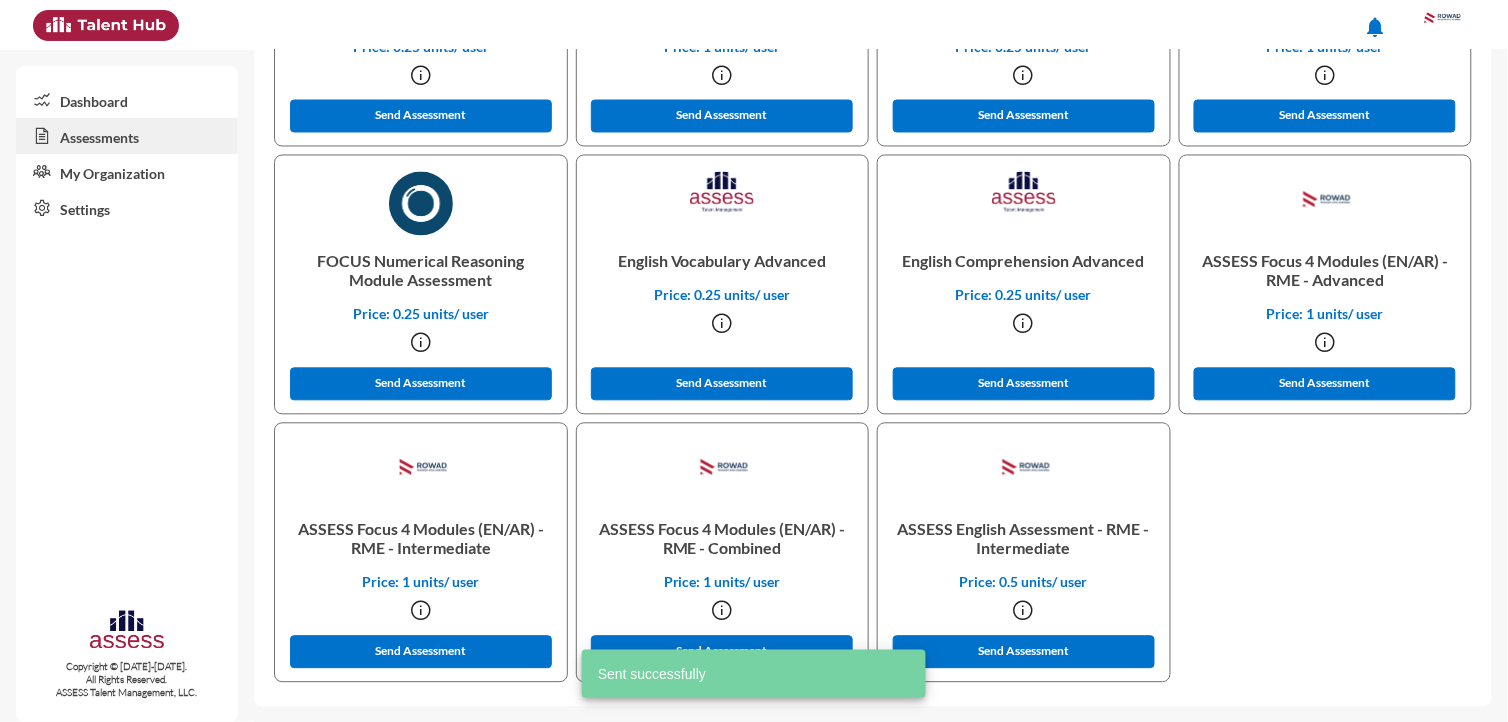 click on "FOCUS Logical Reasoning Module Assessment Price: 0.25 units/ user  Send Assessment  ASSESS Focus 4 Module Assessment (ADS) Price: 1 units/ user  Send Assessment  FOCUS Analytical Thinking Module Assessment Price: 0.25 units/ user  Send Assessment  FOCUS Critical Thinking Module Assessment Price: 1 units/ user  Send Assessment  FOCUS Numerical Reasoning Module Assessment Price: 0.25 units/ user  Send Assessment  English Vocabulary Advanced Price: 0.25 units/ user  Send Assessment  English Comprehension Advanced Price: 0.25 units/ user  Send Assessment  ASSESS Focus 4 Modules (EN/AR) - RME - Advanced Price: 1 units/ user  Send Assessment  ASSESS Focus 4 Modules (EN/AR) - RME - Intermediate Price: 1 units/ user  Send Assessment  ASSESS Focus 4 Modules (EN/AR) - RME - Combined Price: 1 units/ user  Send Assessment  ASSESS English Assessment - RME - Intermediate Price: 0.5 units/ user  Send Assessment" 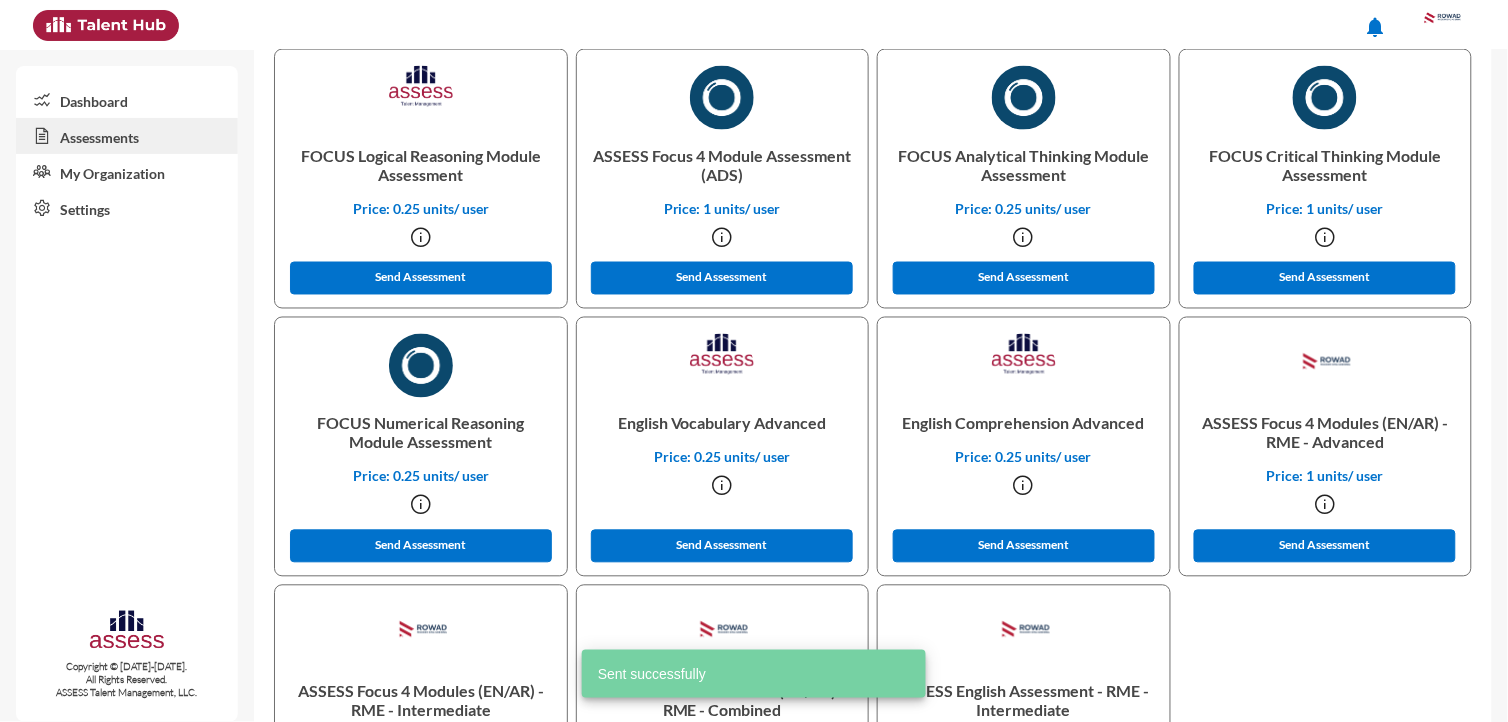 scroll, scrollTop: 461, scrollLeft: 0, axis: vertical 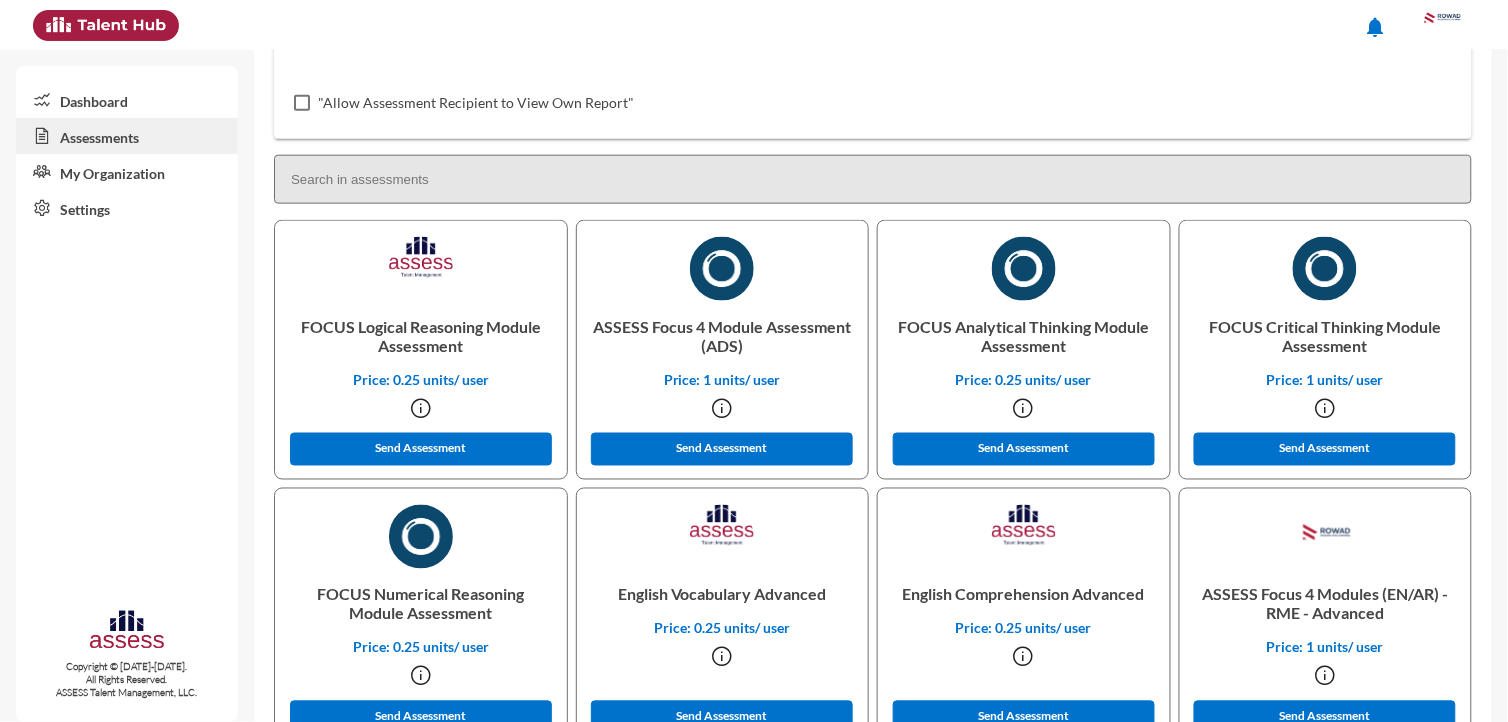 click on "ASSESS Focus 4 Modules (EN/AR) - RME - Advanced" 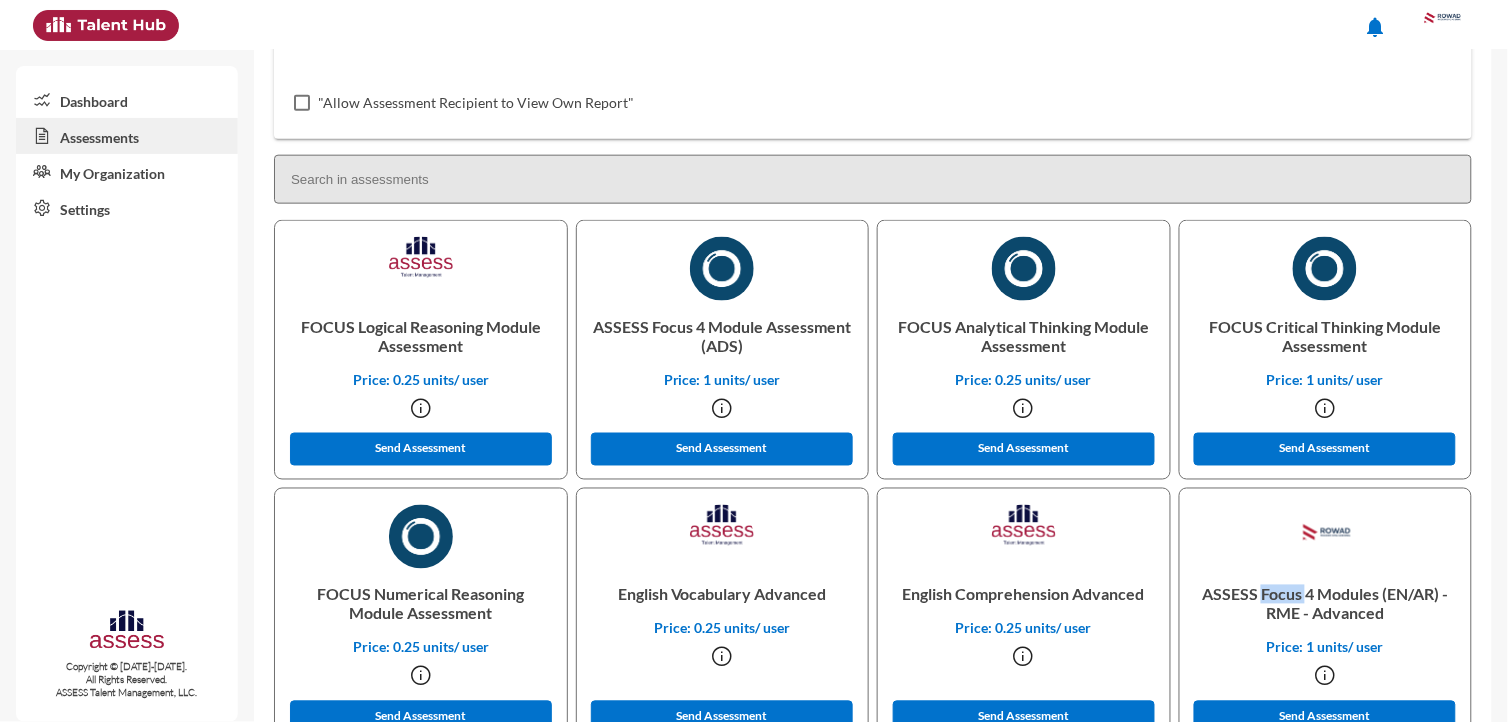 click on "ASSESS Focus 4 Modules (EN/AR) - RME - Advanced" 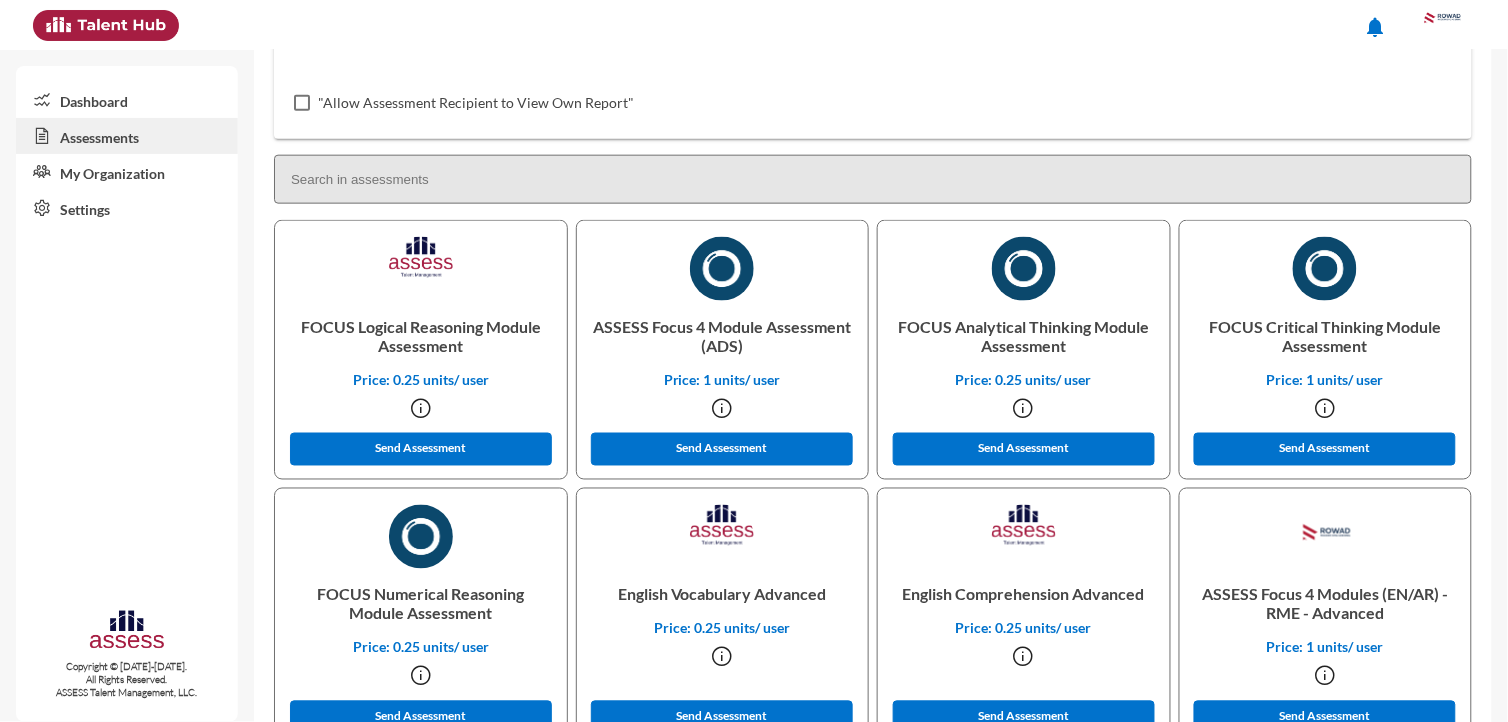 click on "ASSESS Focus 4 Modules (EN/AR) - RME - Advanced" 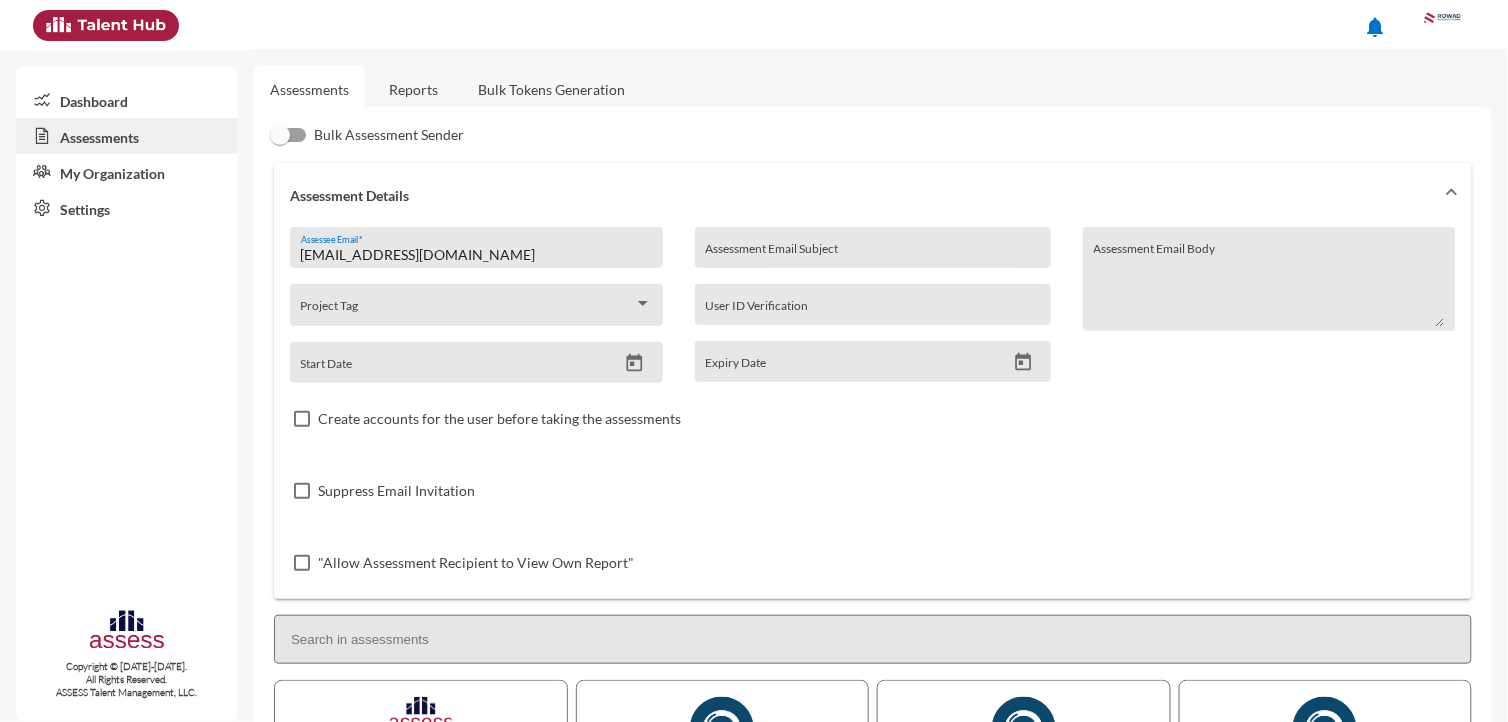 scroll, scrollTop: 0, scrollLeft: 0, axis: both 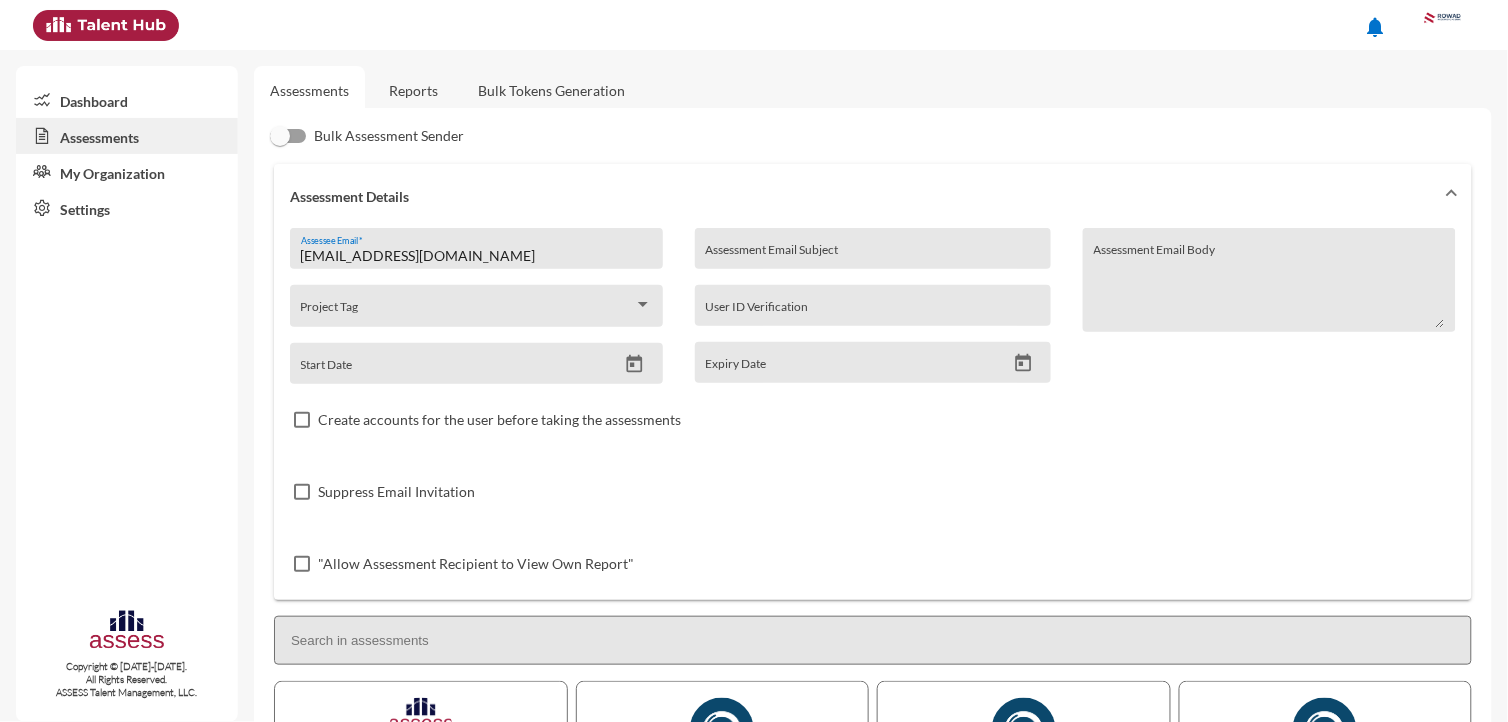 click on "Reports" 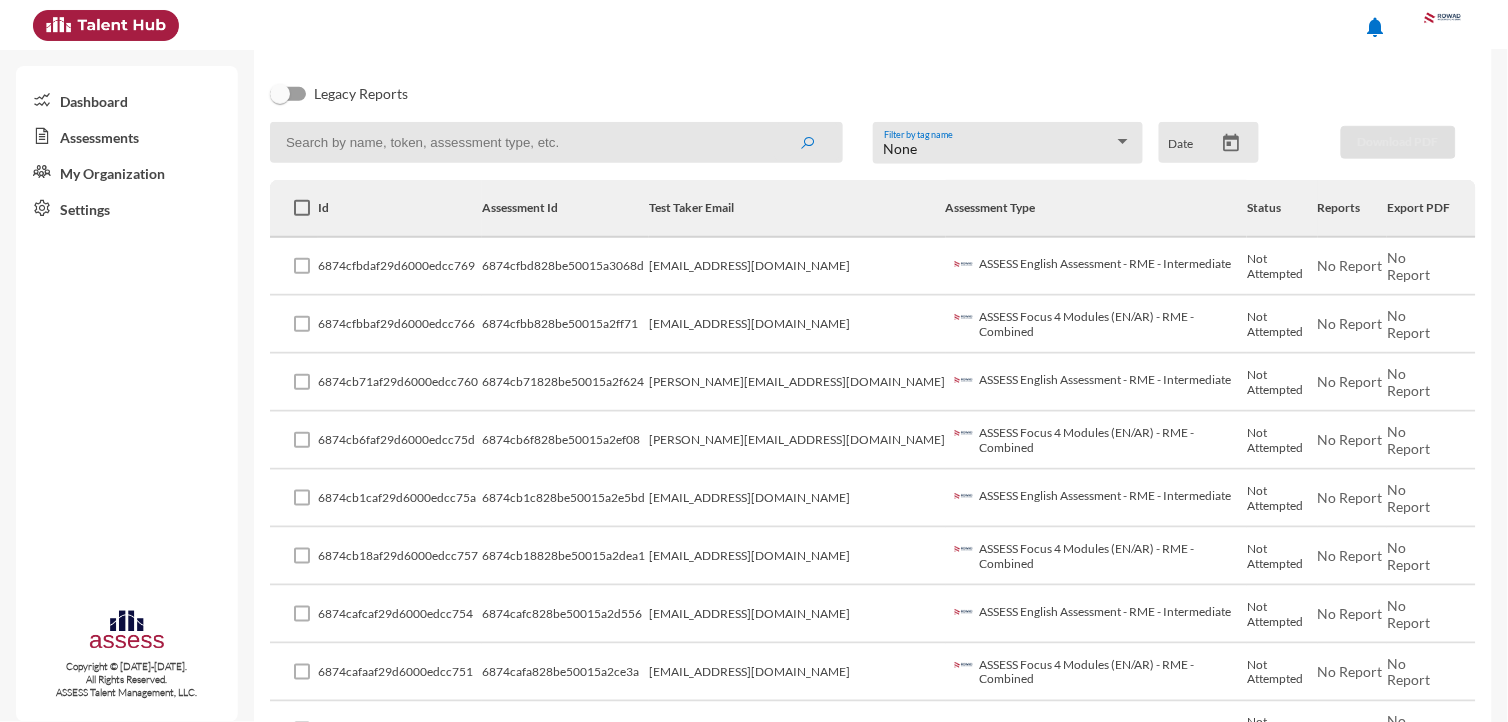 scroll, scrollTop: 222, scrollLeft: 0, axis: vertical 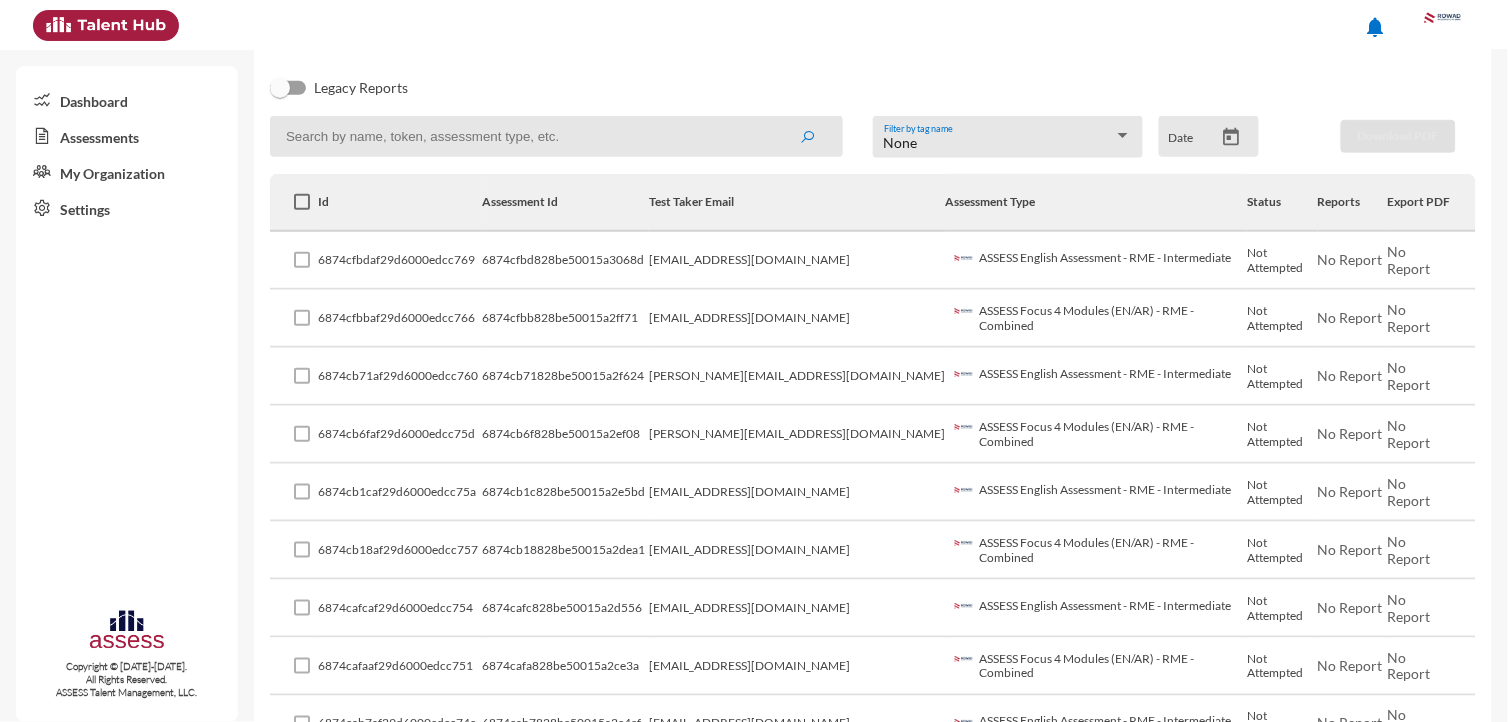 click on "ASSESS Focus 4 Modules (EN/AR) - RME - Combined" 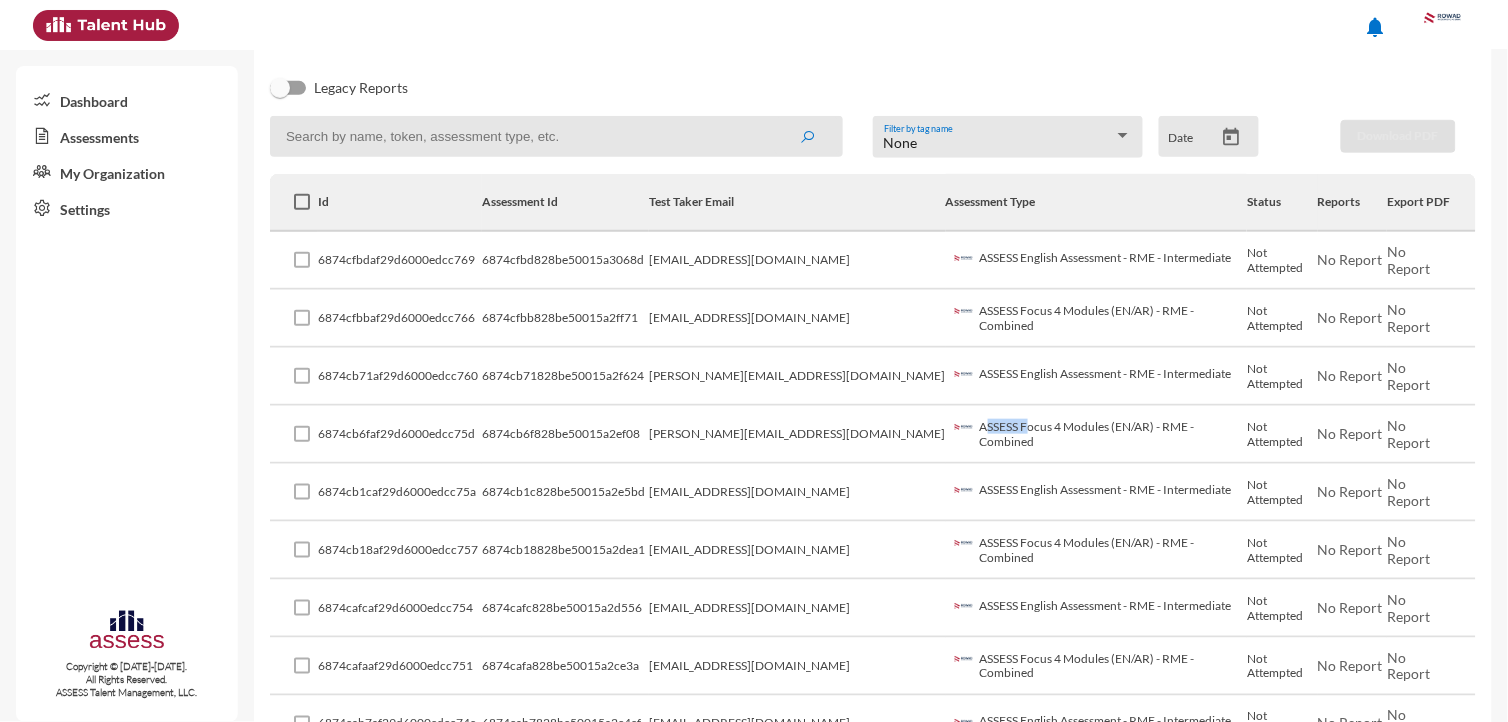 click on "ASSESS Focus 4 Modules (EN/AR) - RME - Combined" 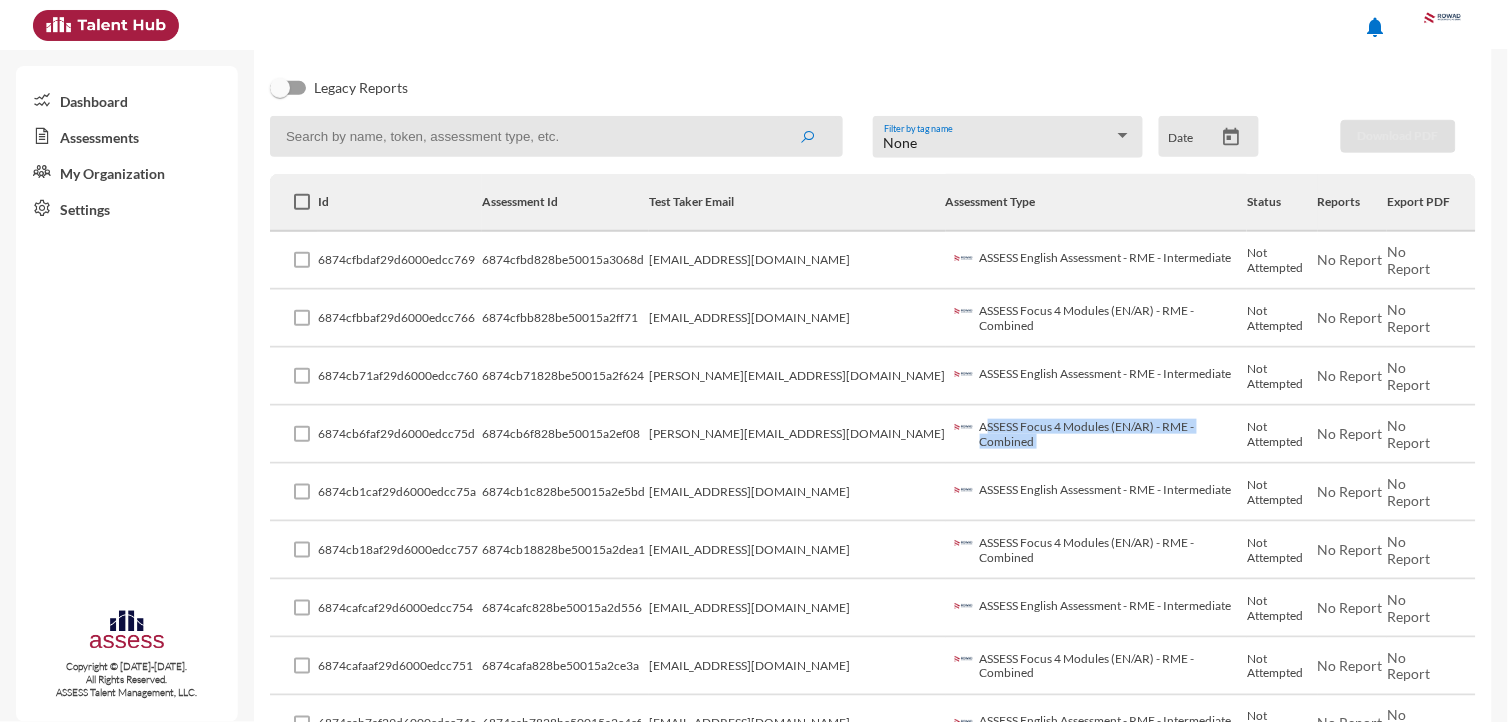 click on "ASSESS Focus 4 Modules (EN/AR) - RME - Combined" 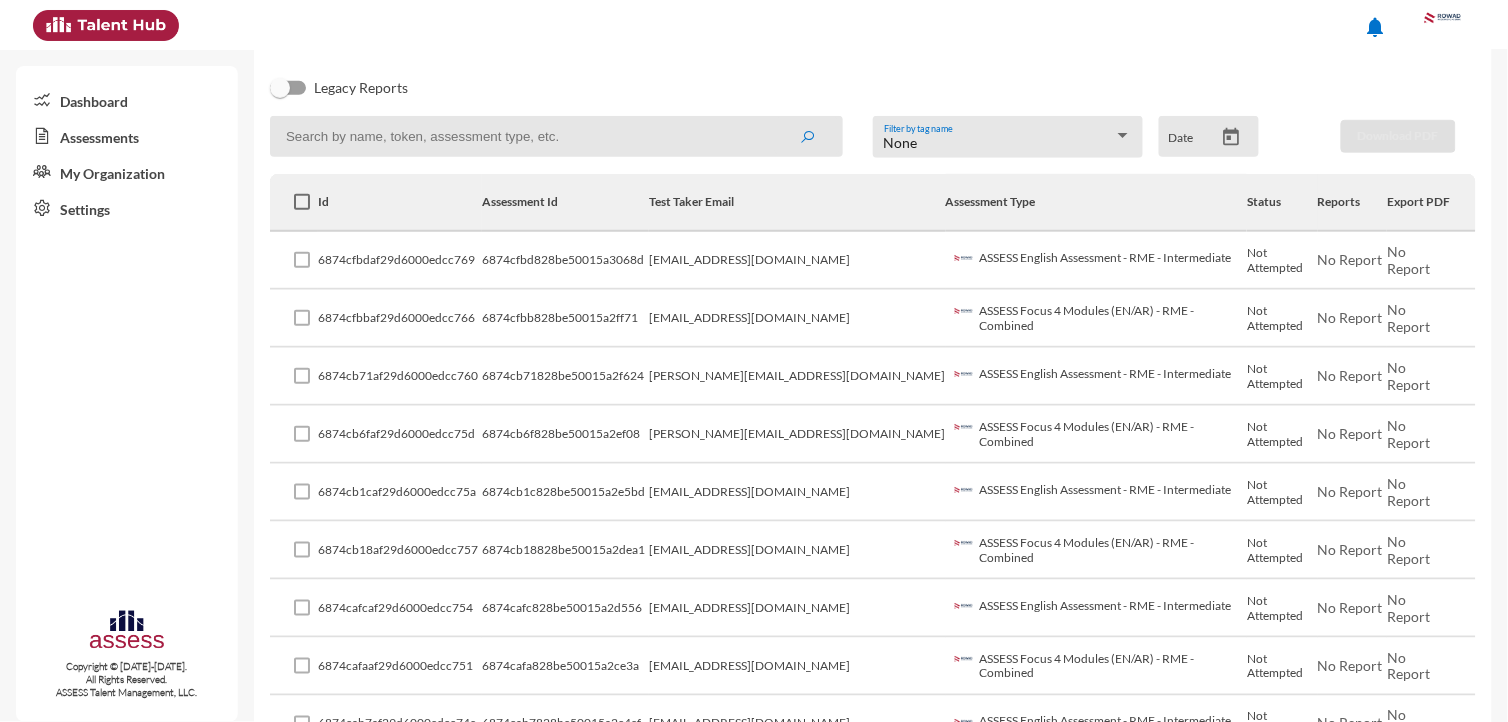 click on "ASSESS Focus 4 Modules (EN/AR) - RME - Combined" 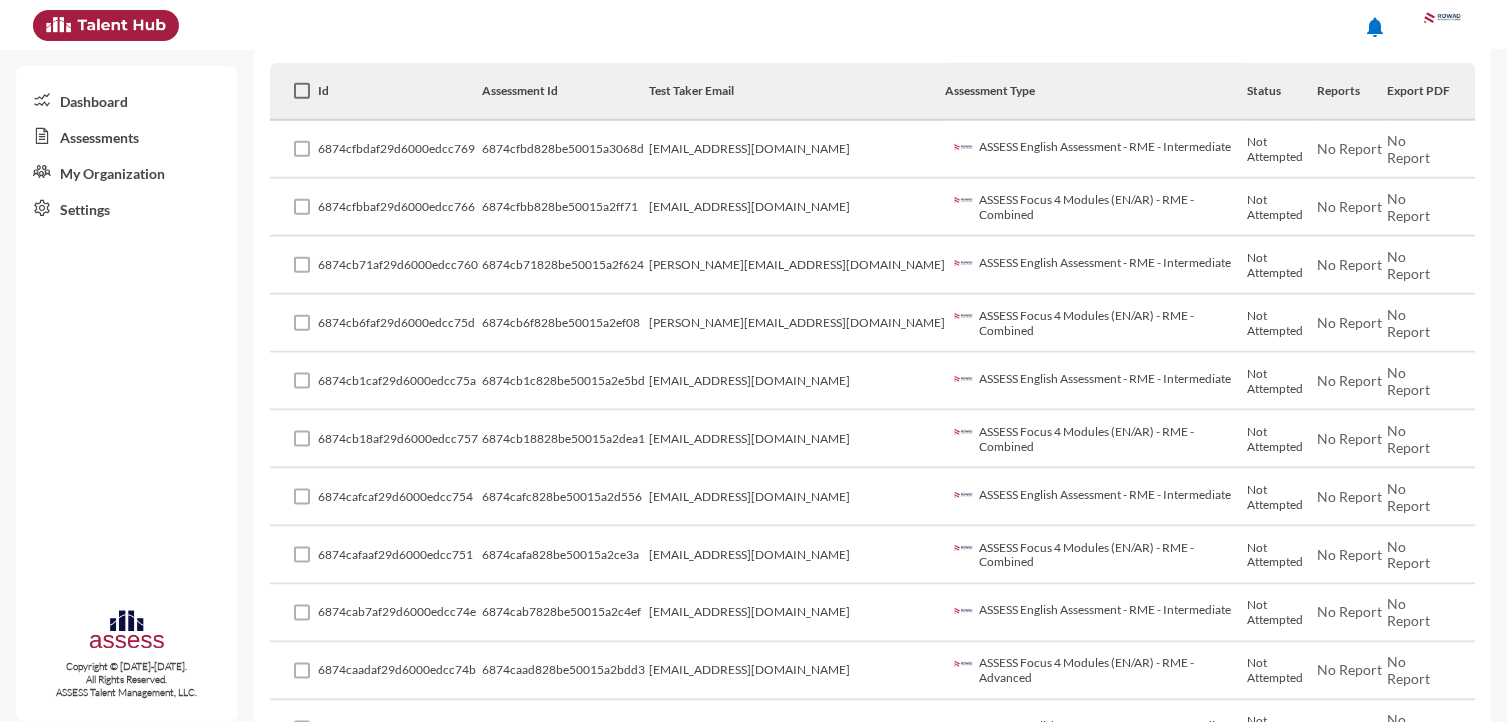 scroll, scrollTop: 444, scrollLeft: 0, axis: vertical 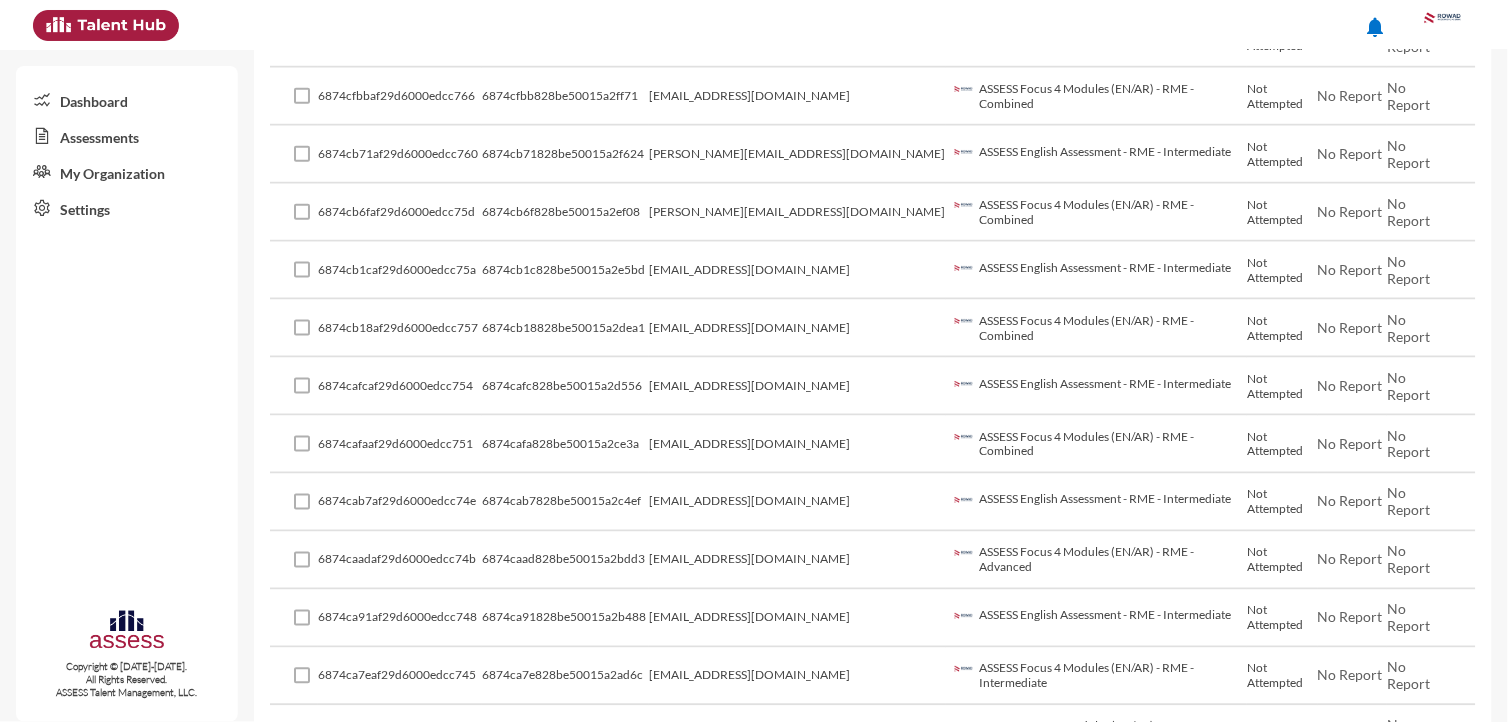 click on "[PERSON_NAME][EMAIL_ADDRESS][DOMAIN_NAME]" 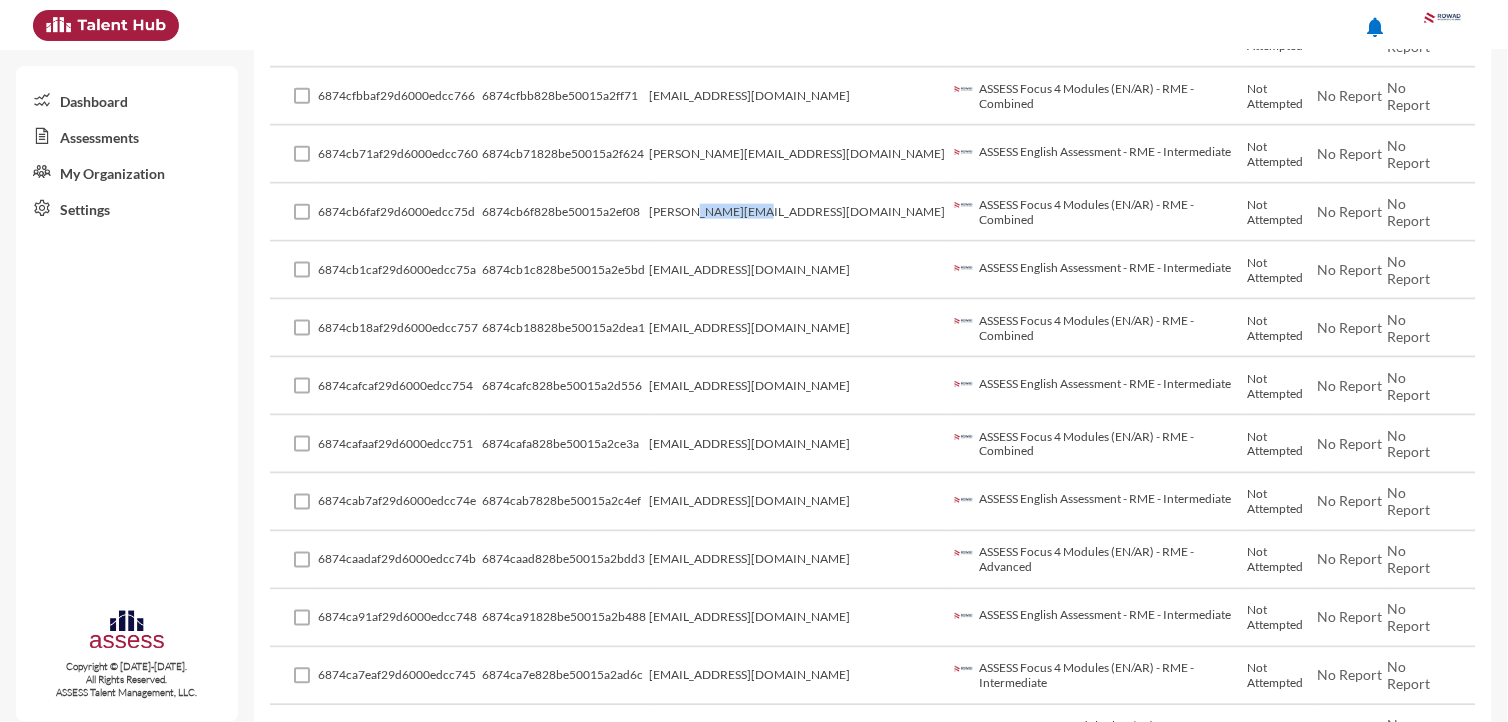click on "[PERSON_NAME][EMAIL_ADDRESS][DOMAIN_NAME]" 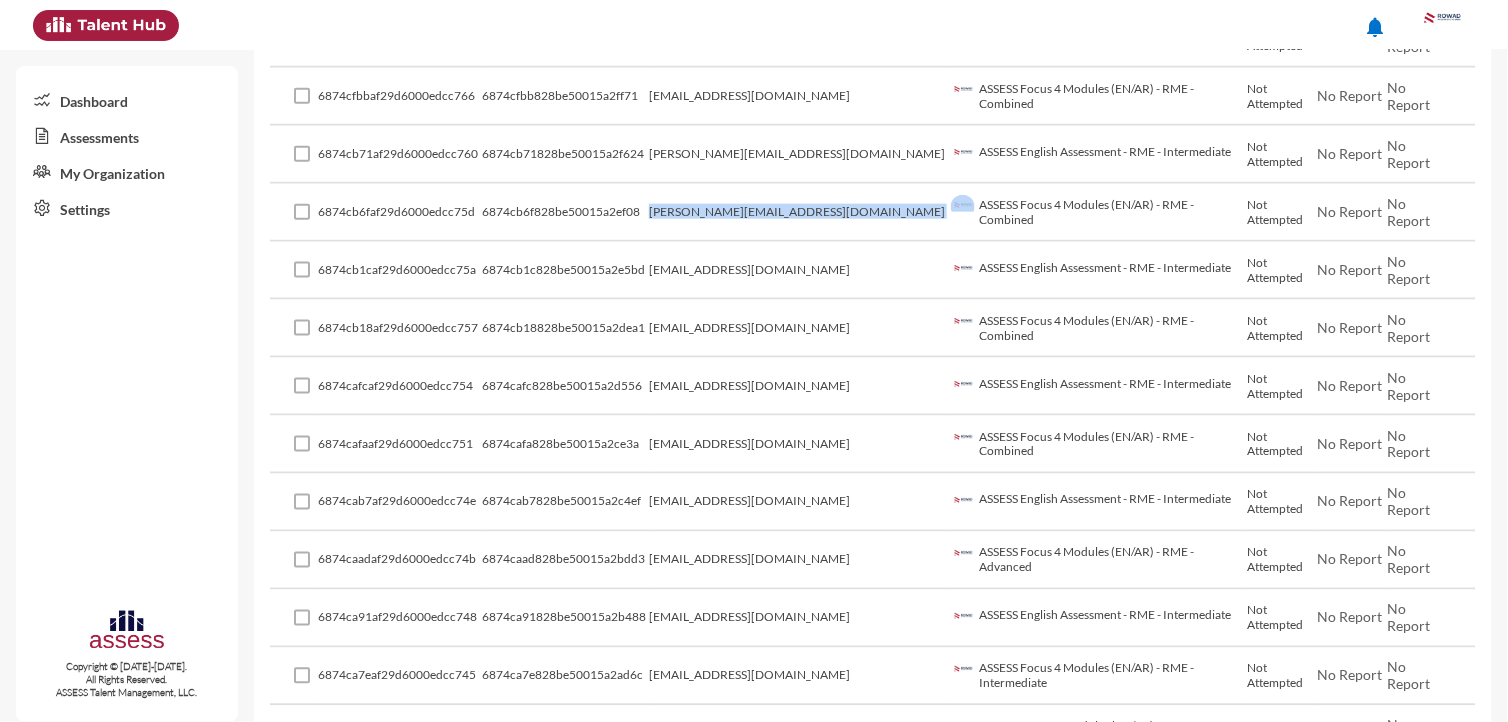 copy on "[PERSON_NAME][EMAIL_ADDRESS][DOMAIN_NAME]" 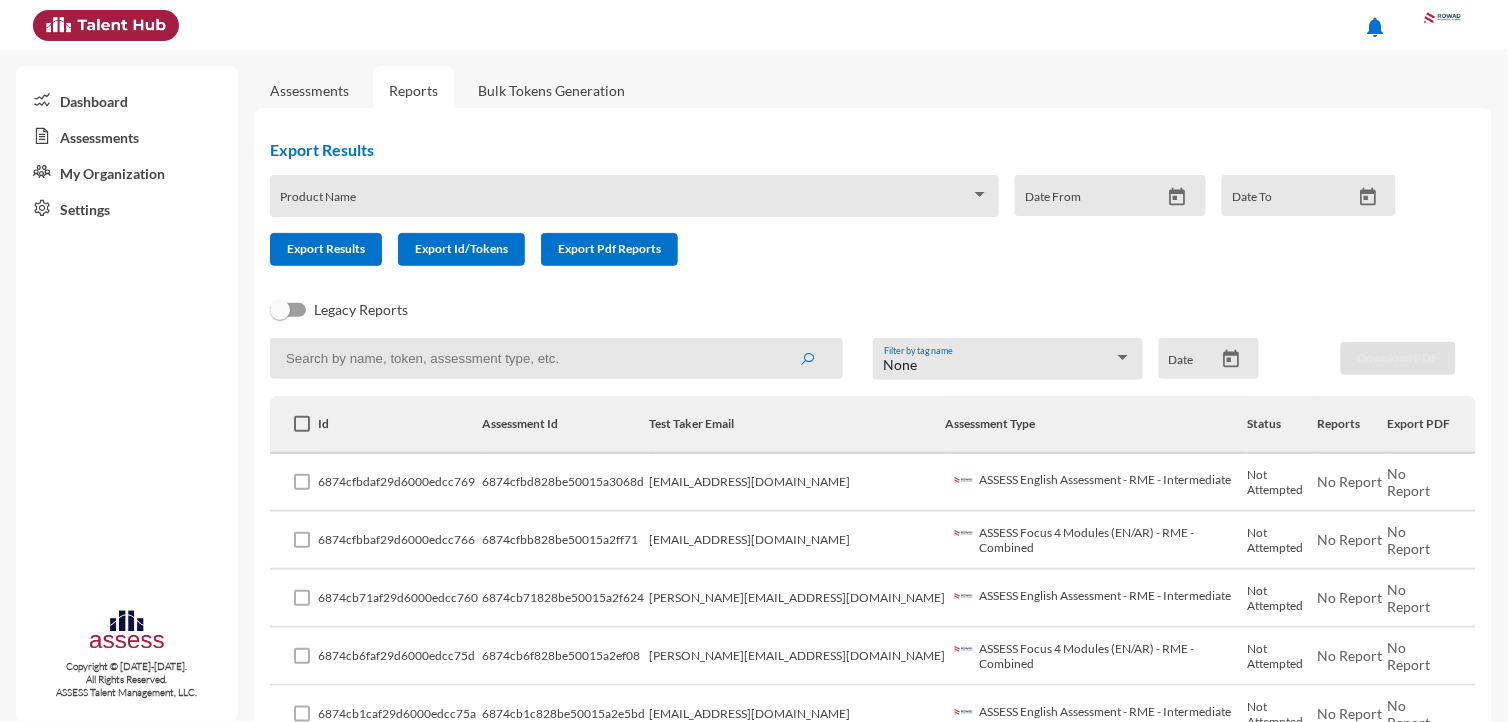 click on "Assessments" 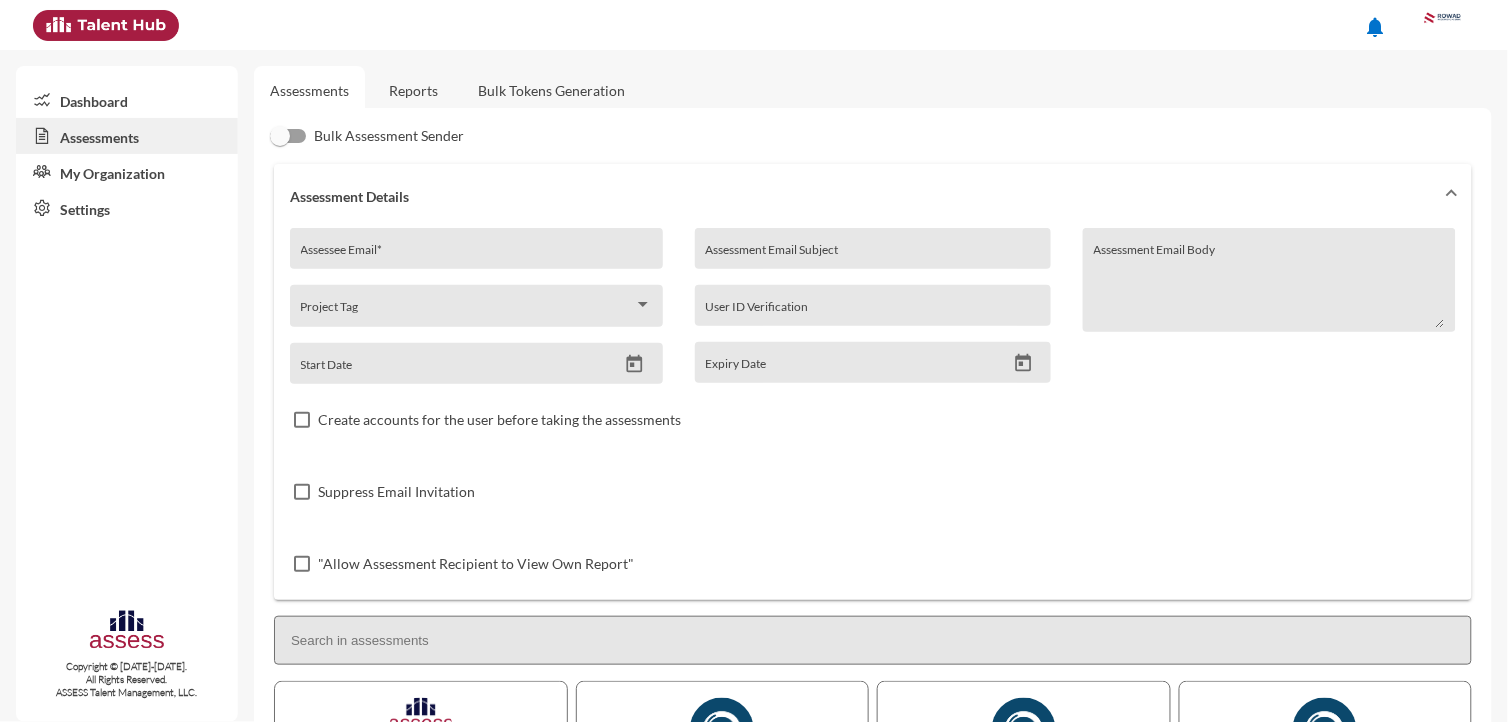 click on "Assessee Email   *" at bounding box center [477, 254] 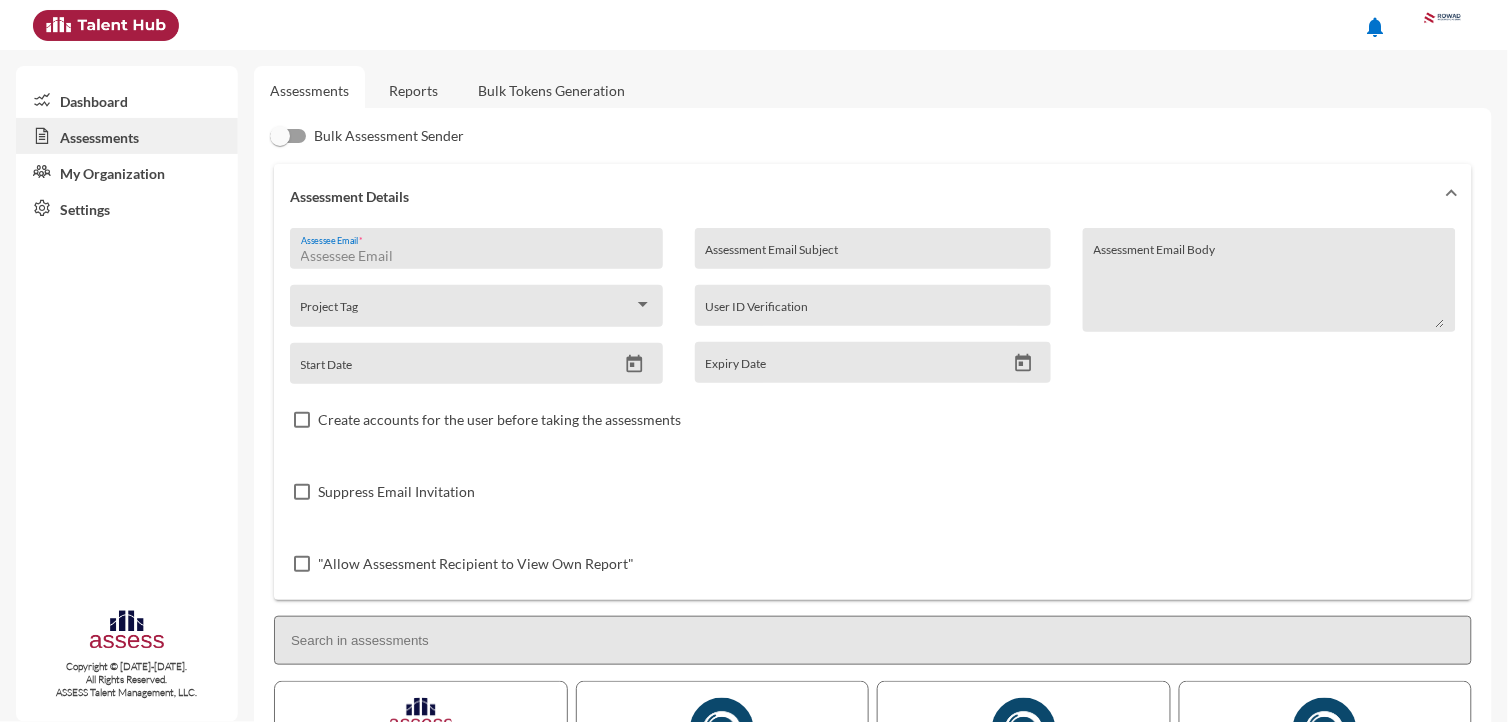 paste on "[PERSON_NAME][EMAIL_ADDRESS][DOMAIN_NAME]" 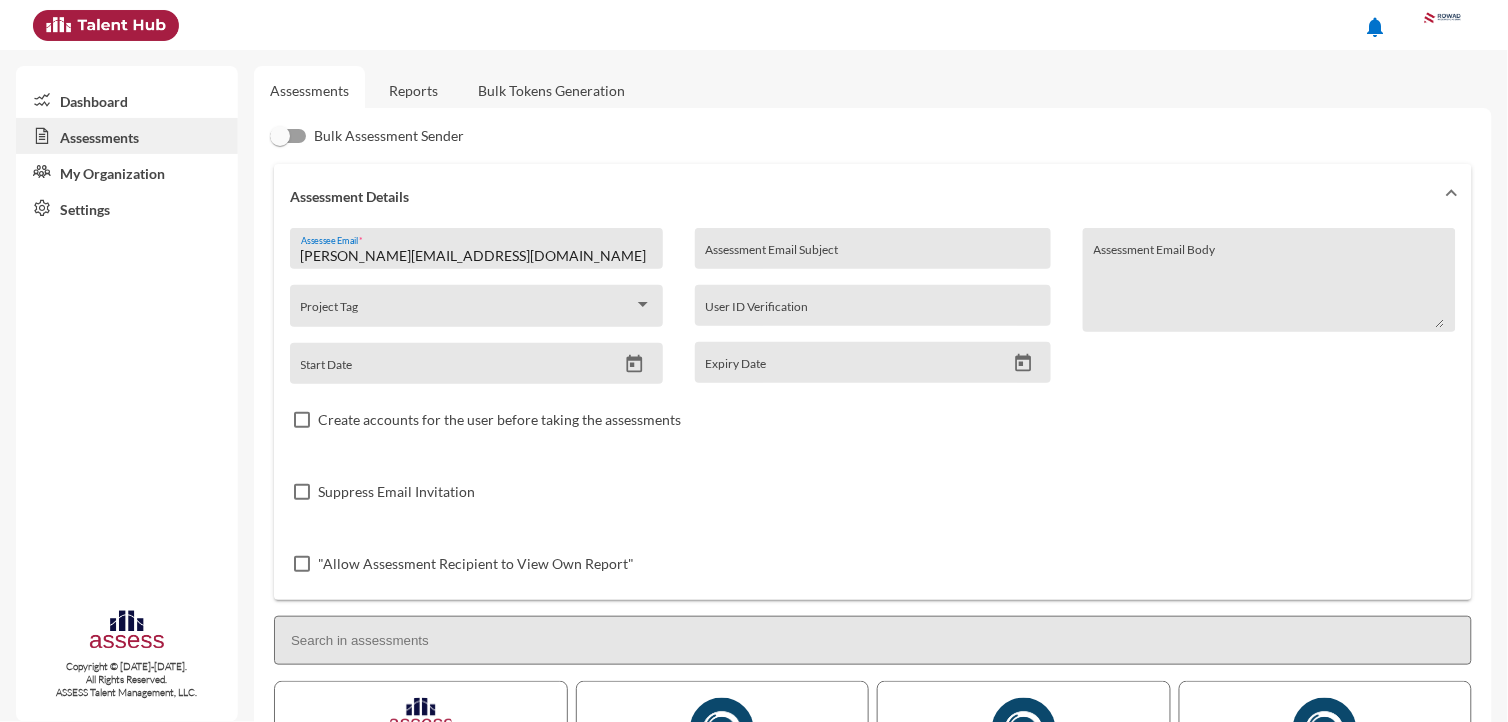 click on "[PERSON_NAME][EMAIL_ADDRESS][DOMAIN_NAME]" at bounding box center [477, 256] 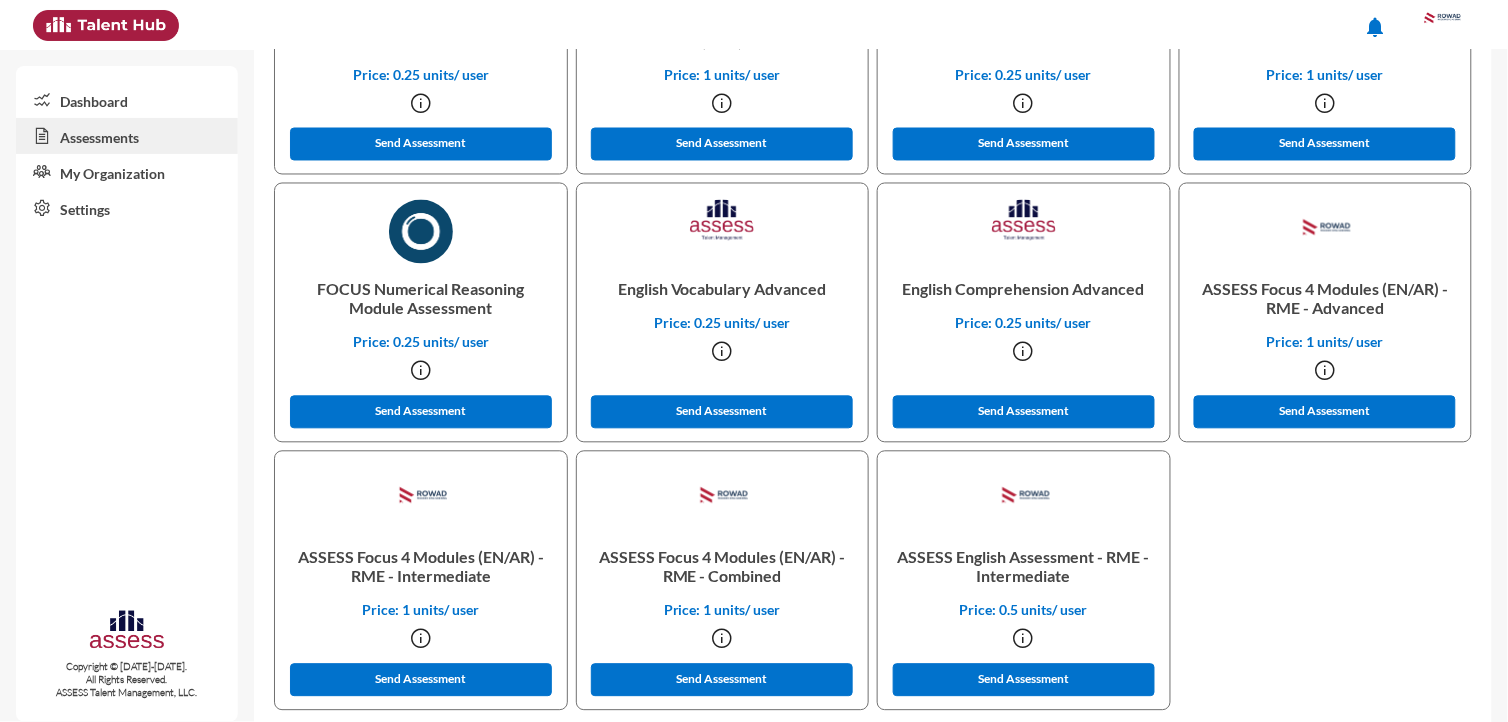 scroll, scrollTop: 794, scrollLeft: 0, axis: vertical 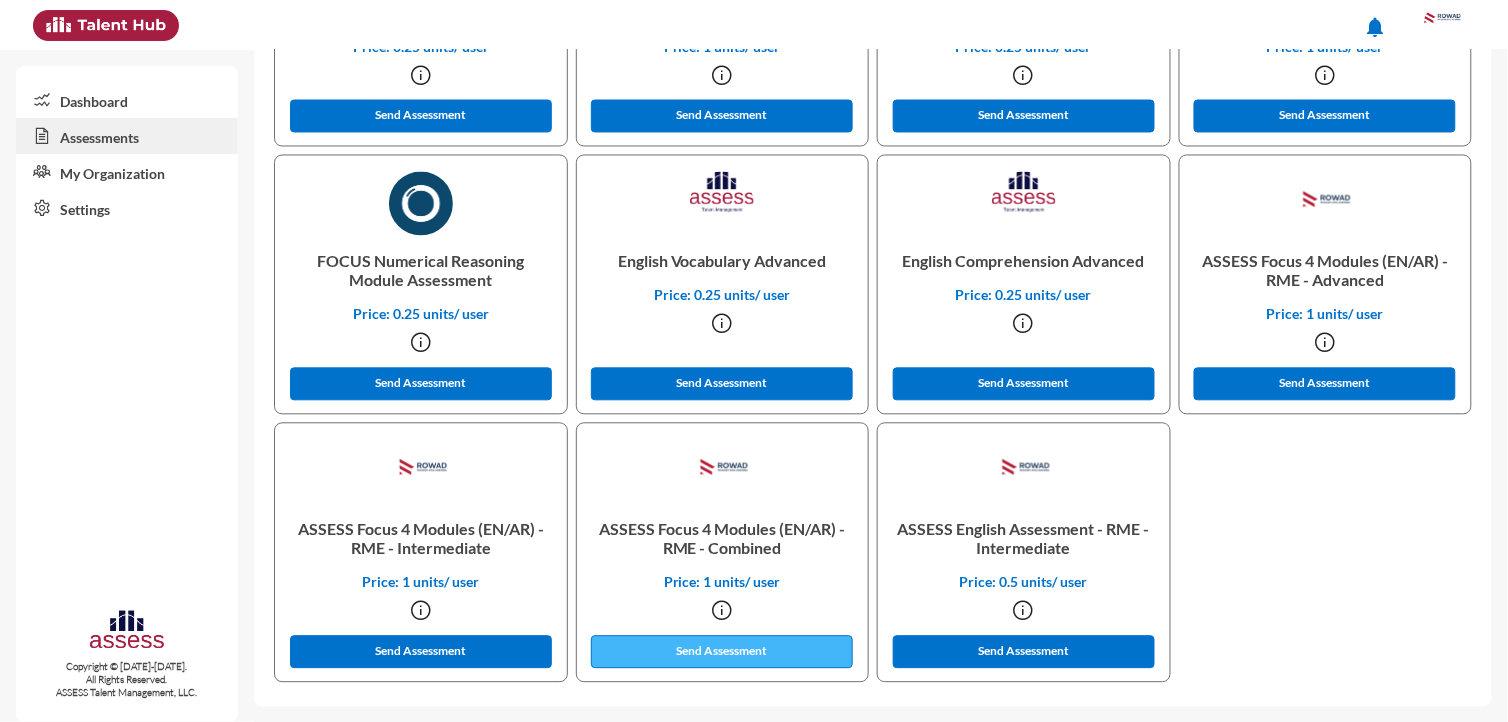 type on "[PERSON_NAME][EMAIL_ADDRESS][DOMAIN_NAME]" 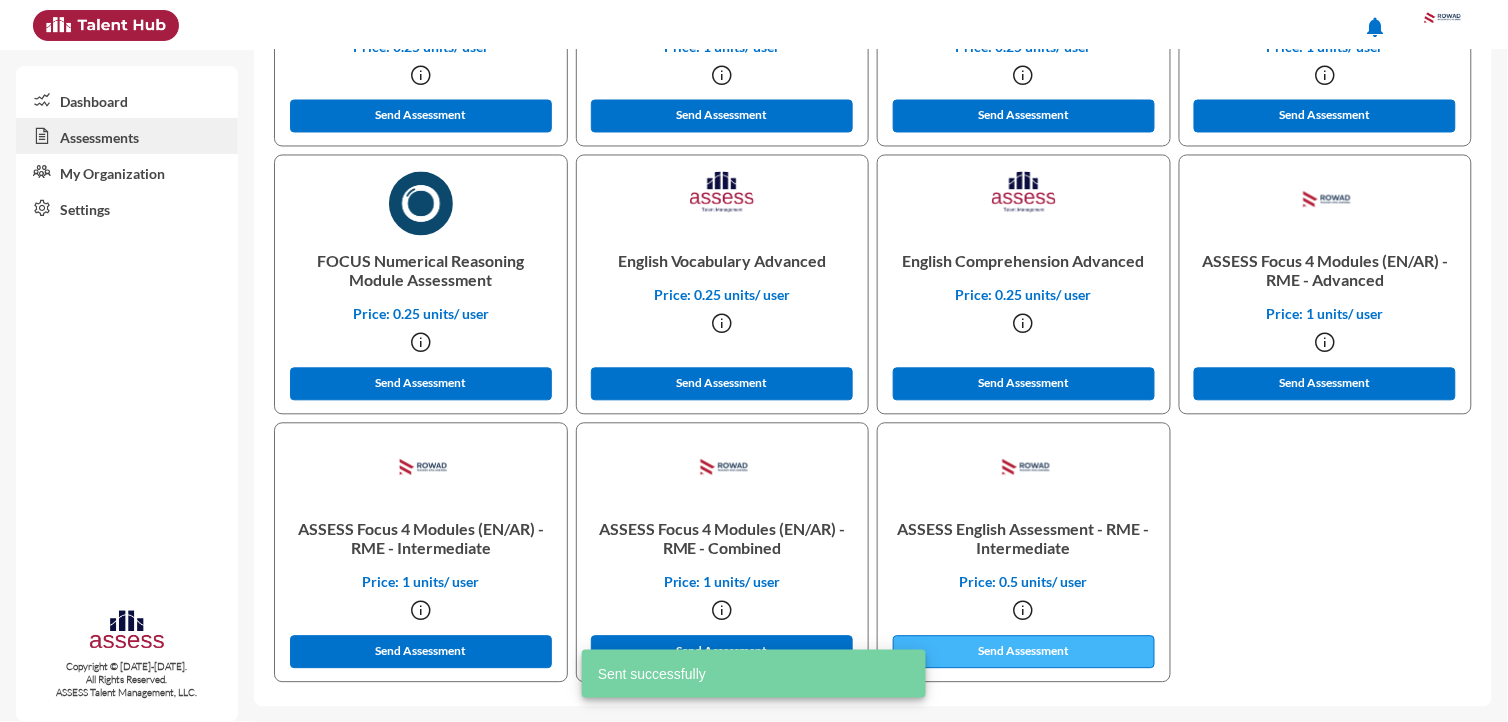 click on "Send Assessment" 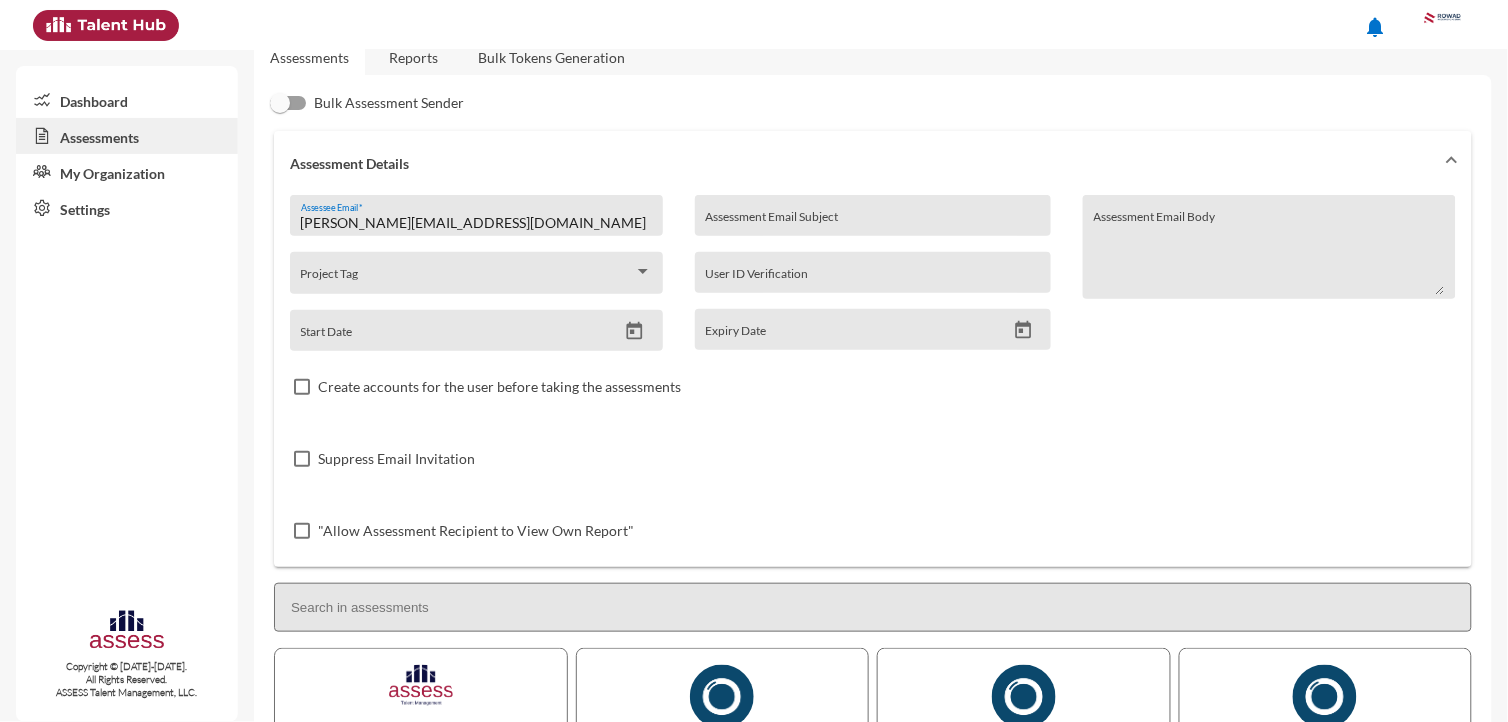 scroll, scrollTop: 0, scrollLeft: 0, axis: both 